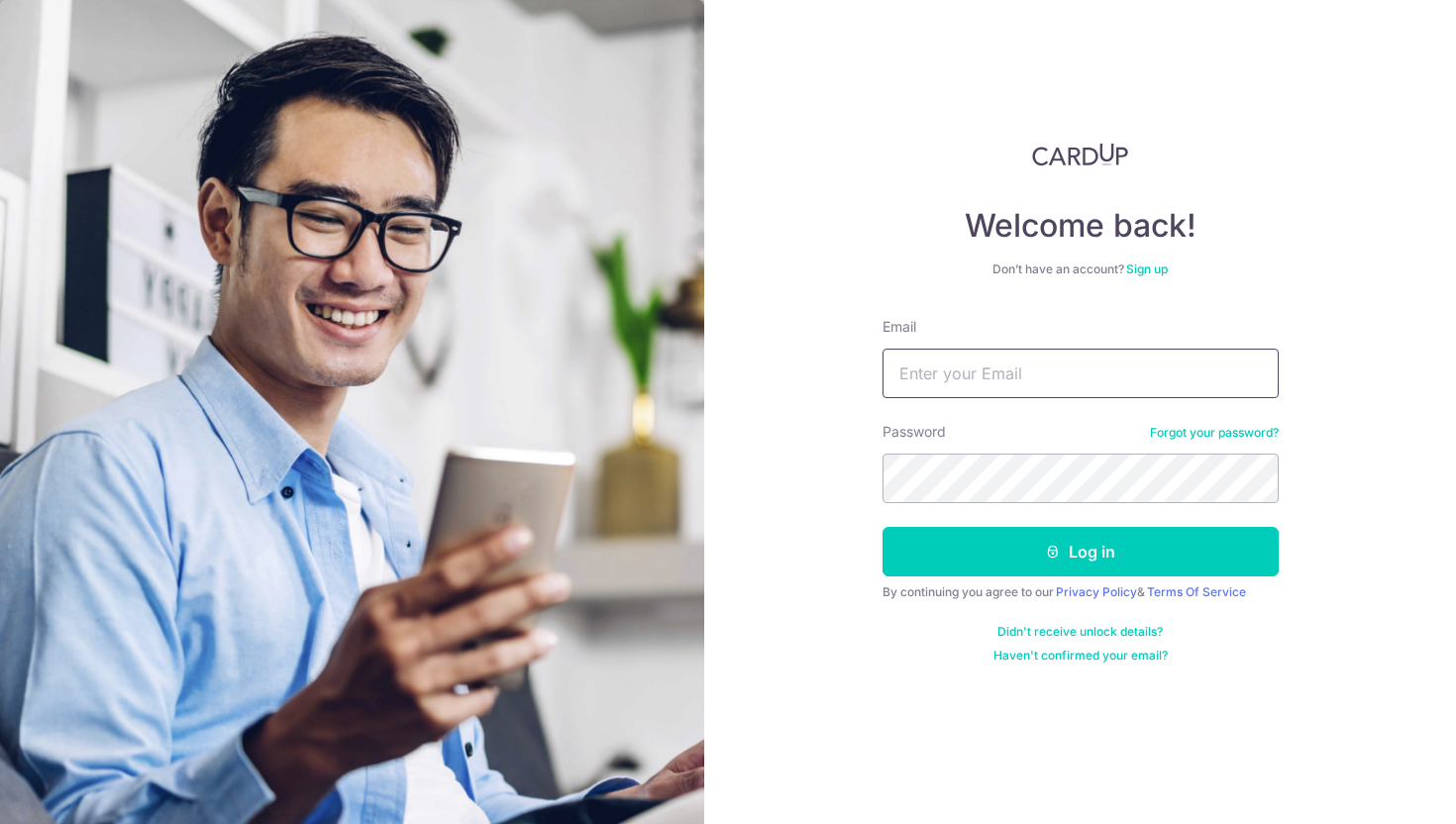 scroll, scrollTop: 0, scrollLeft: 0, axis: both 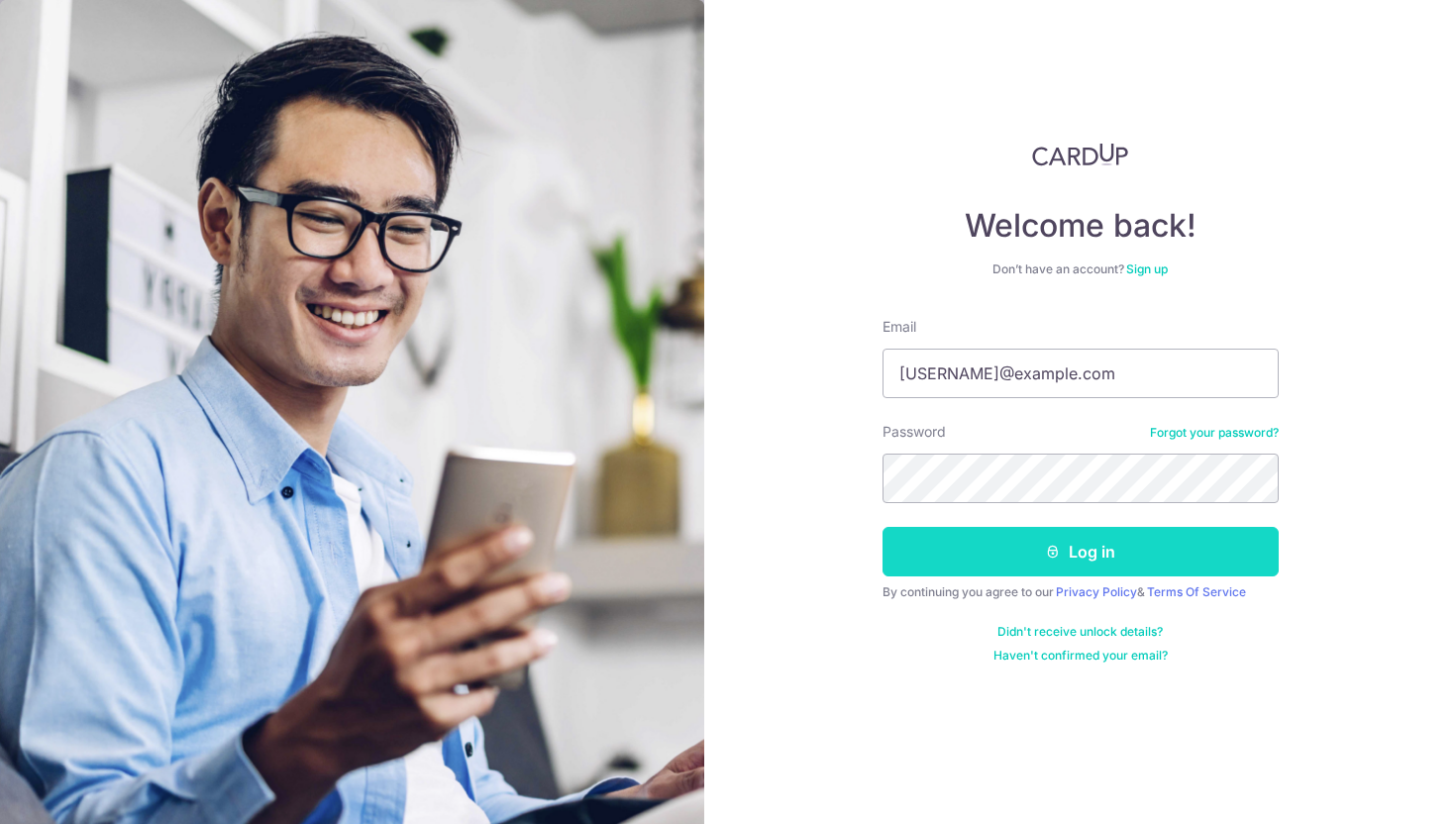 click on "Log in" at bounding box center (1081, 552) 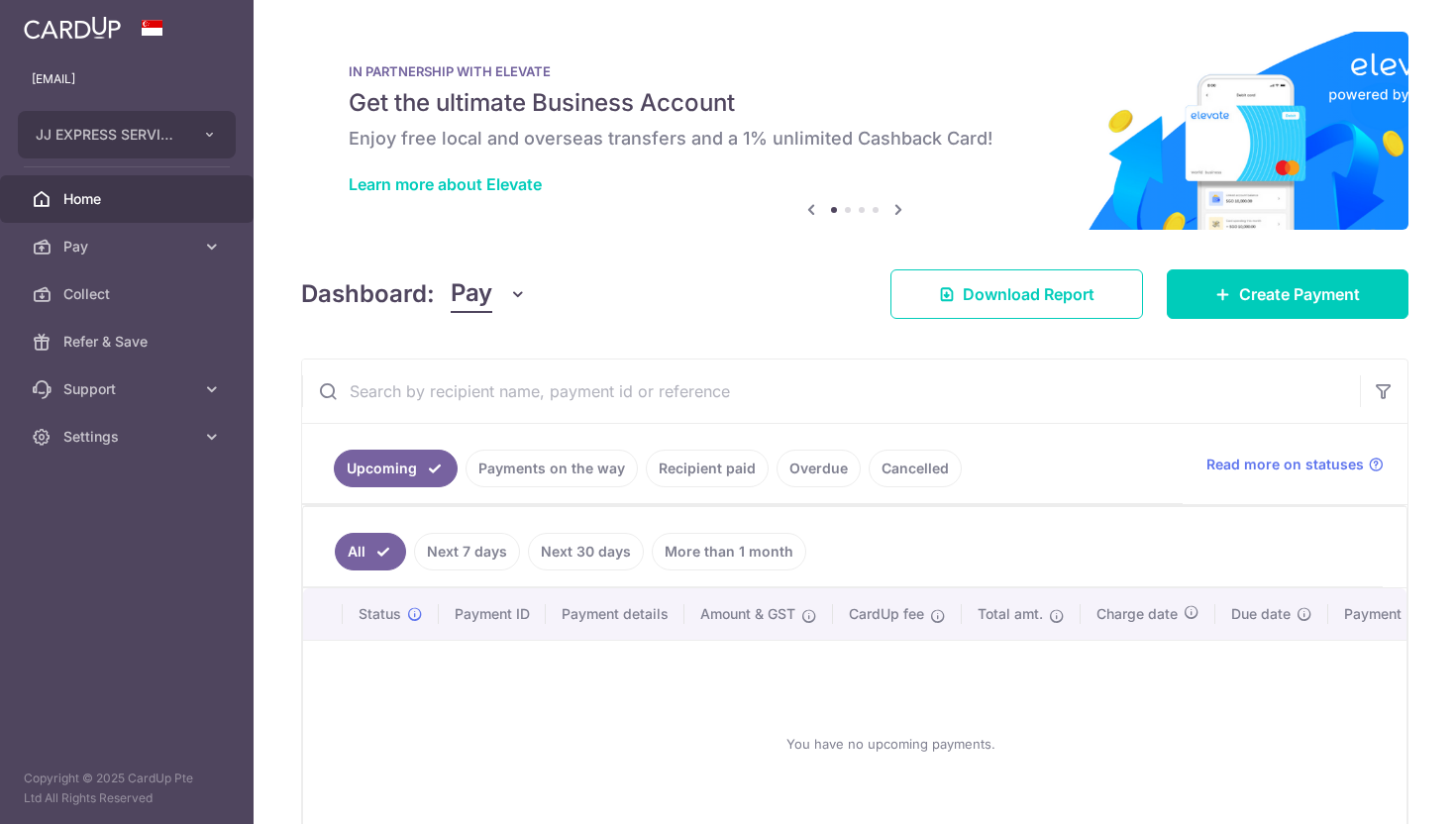 scroll, scrollTop: 0, scrollLeft: 0, axis: both 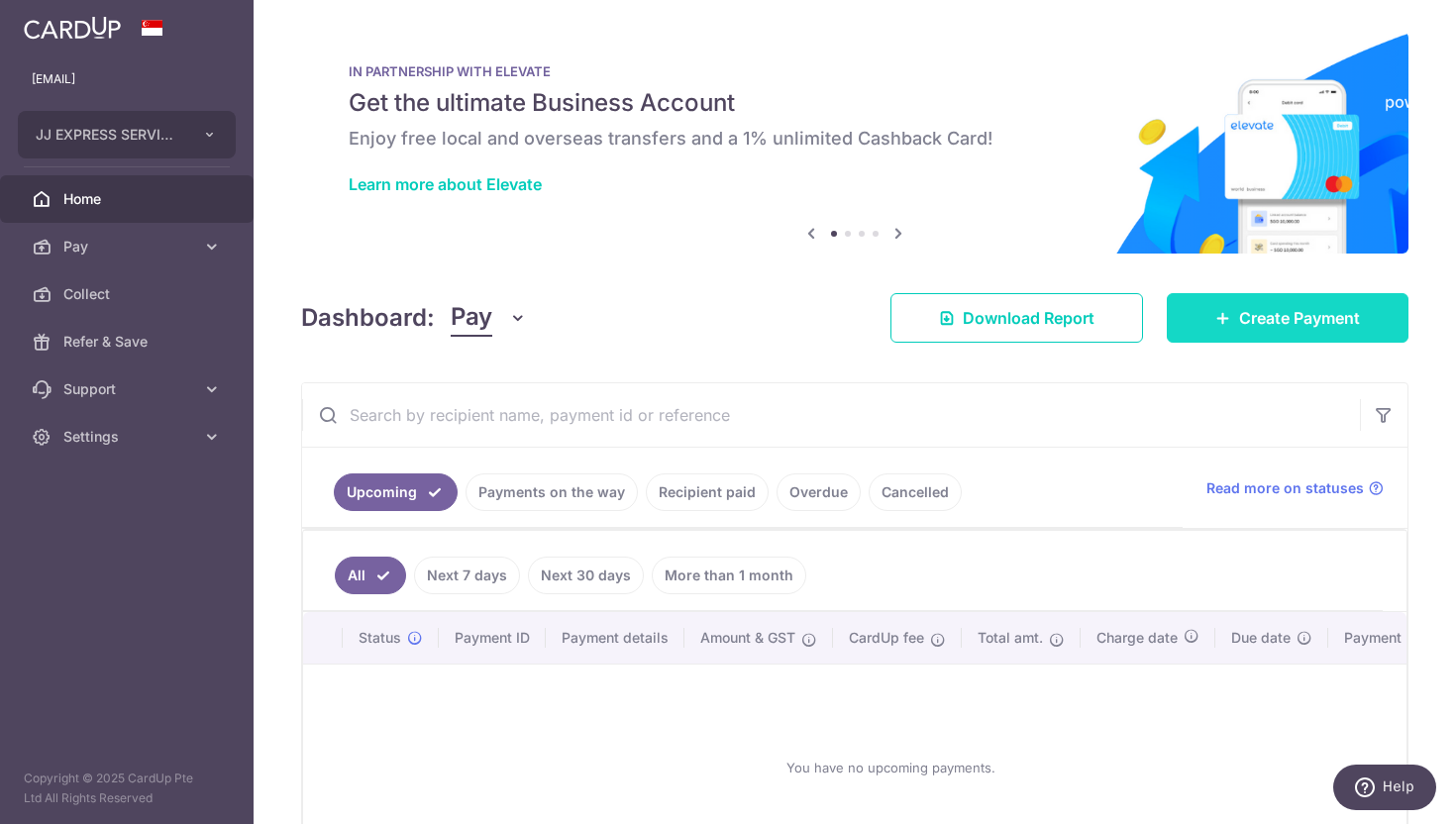 click on "Create Payment" at bounding box center [1300, 318] 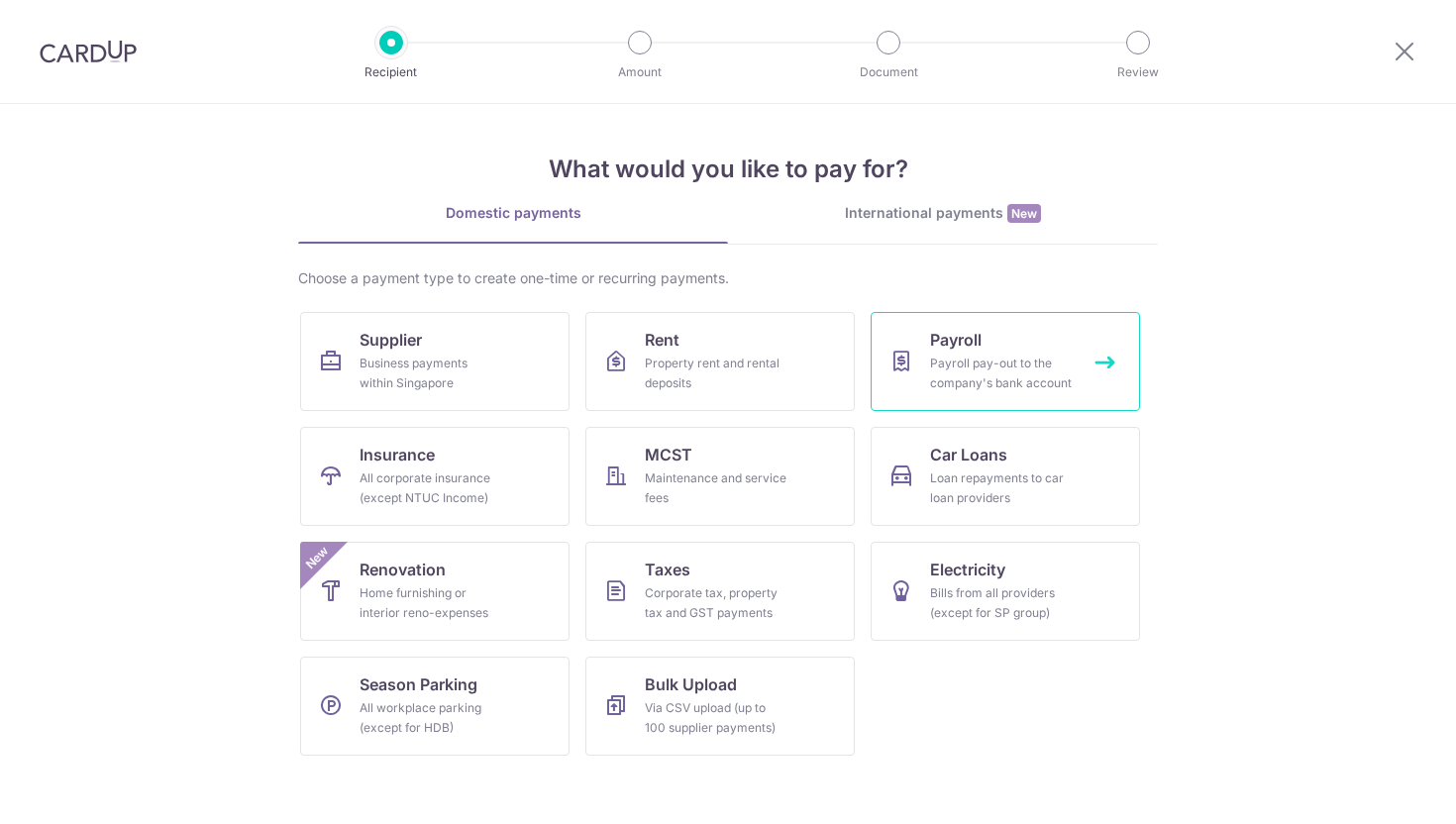 scroll, scrollTop: 0, scrollLeft: 0, axis: both 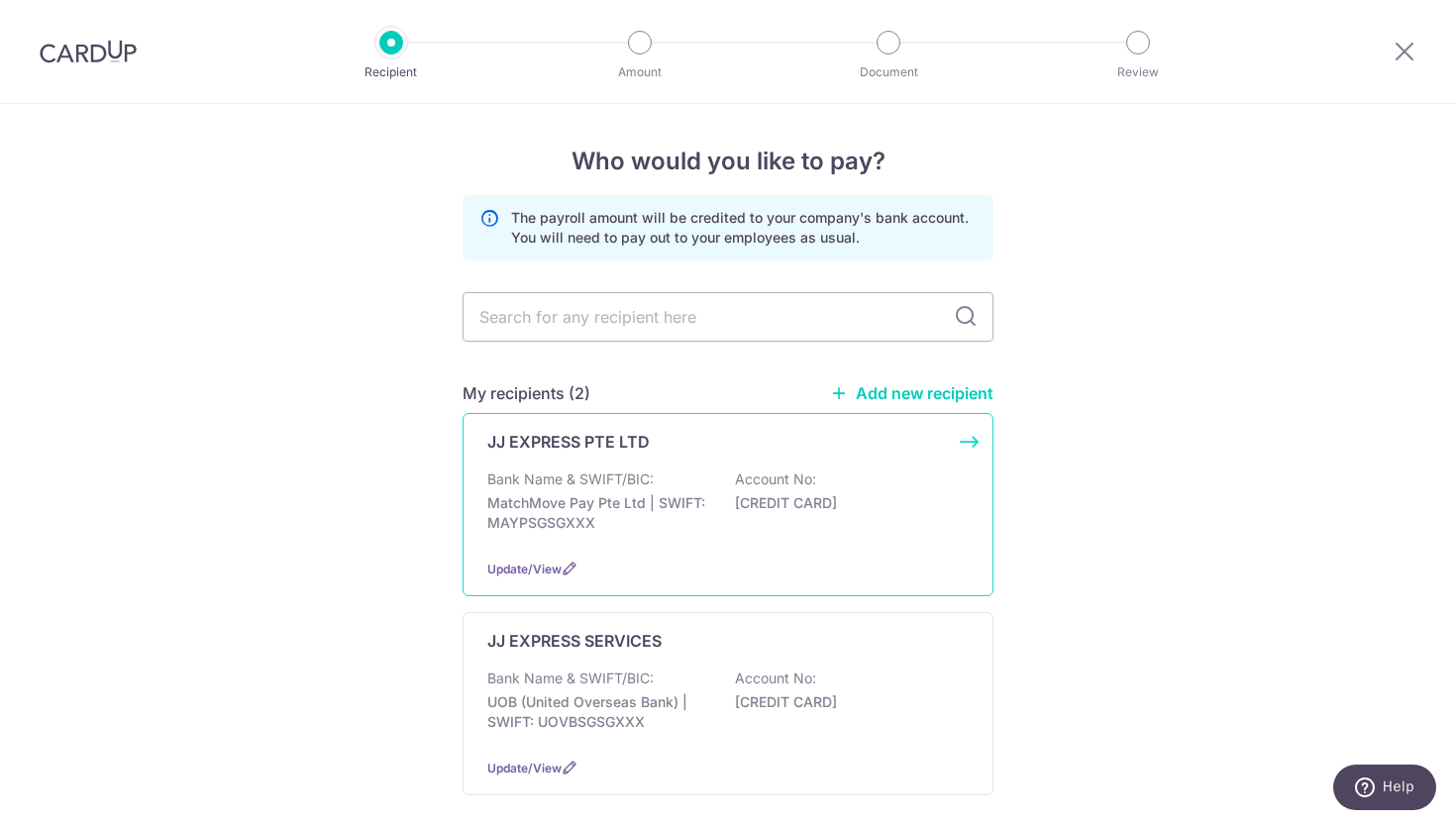 click on "JJ EXPRESS PTE LTD" at bounding box center [569, 442] 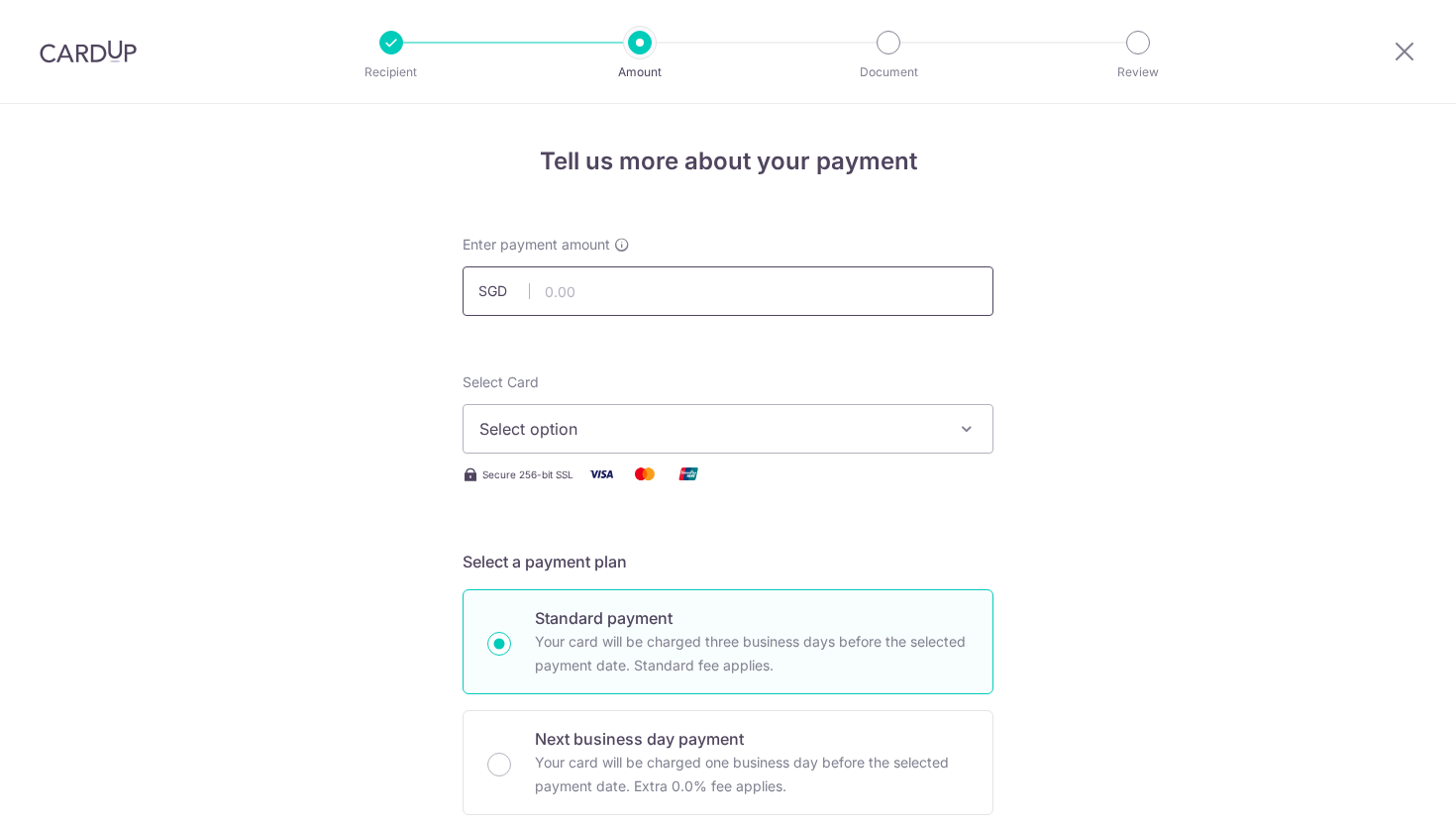 scroll, scrollTop: 0, scrollLeft: 0, axis: both 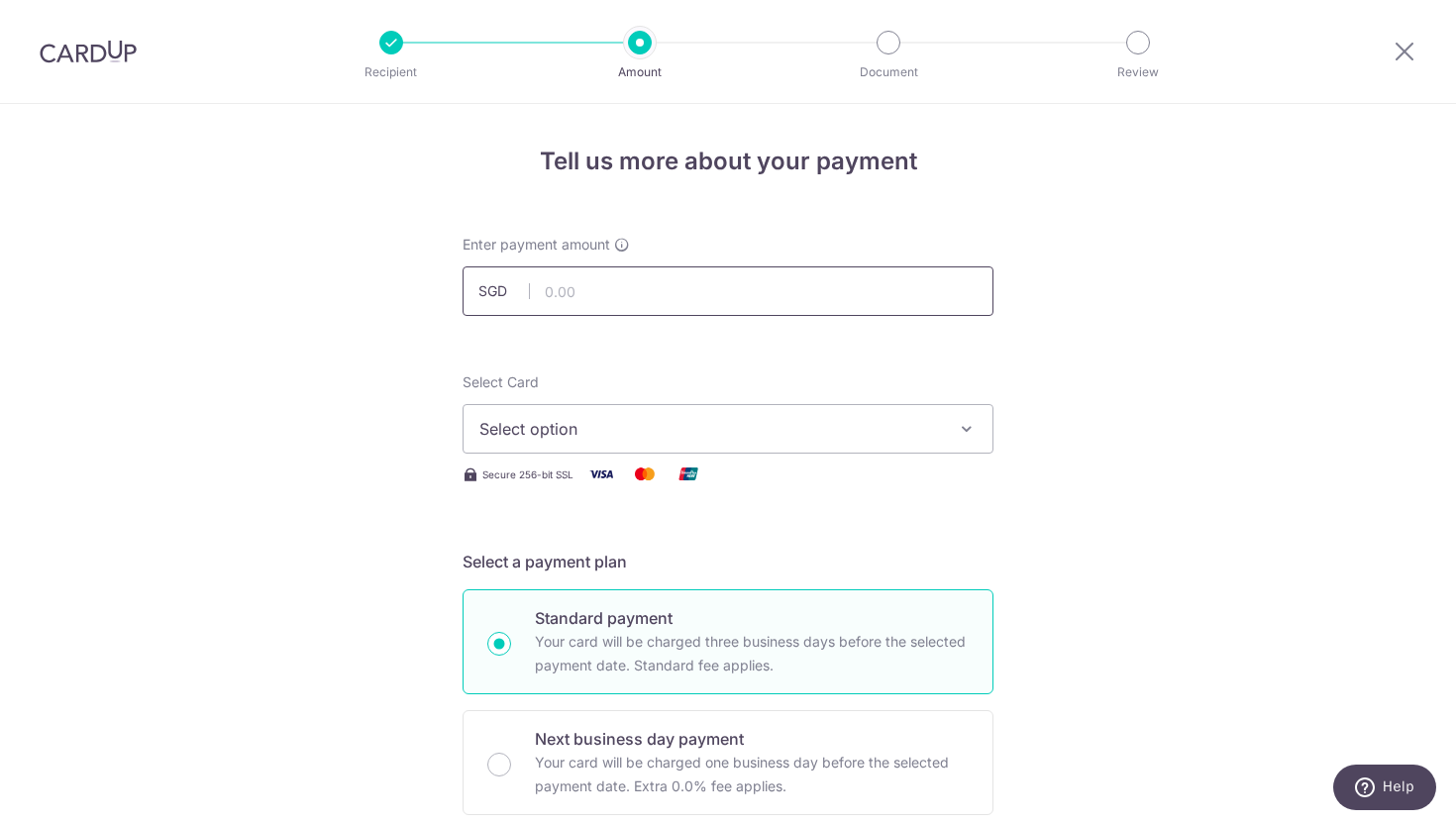 click at bounding box center (728, 291) 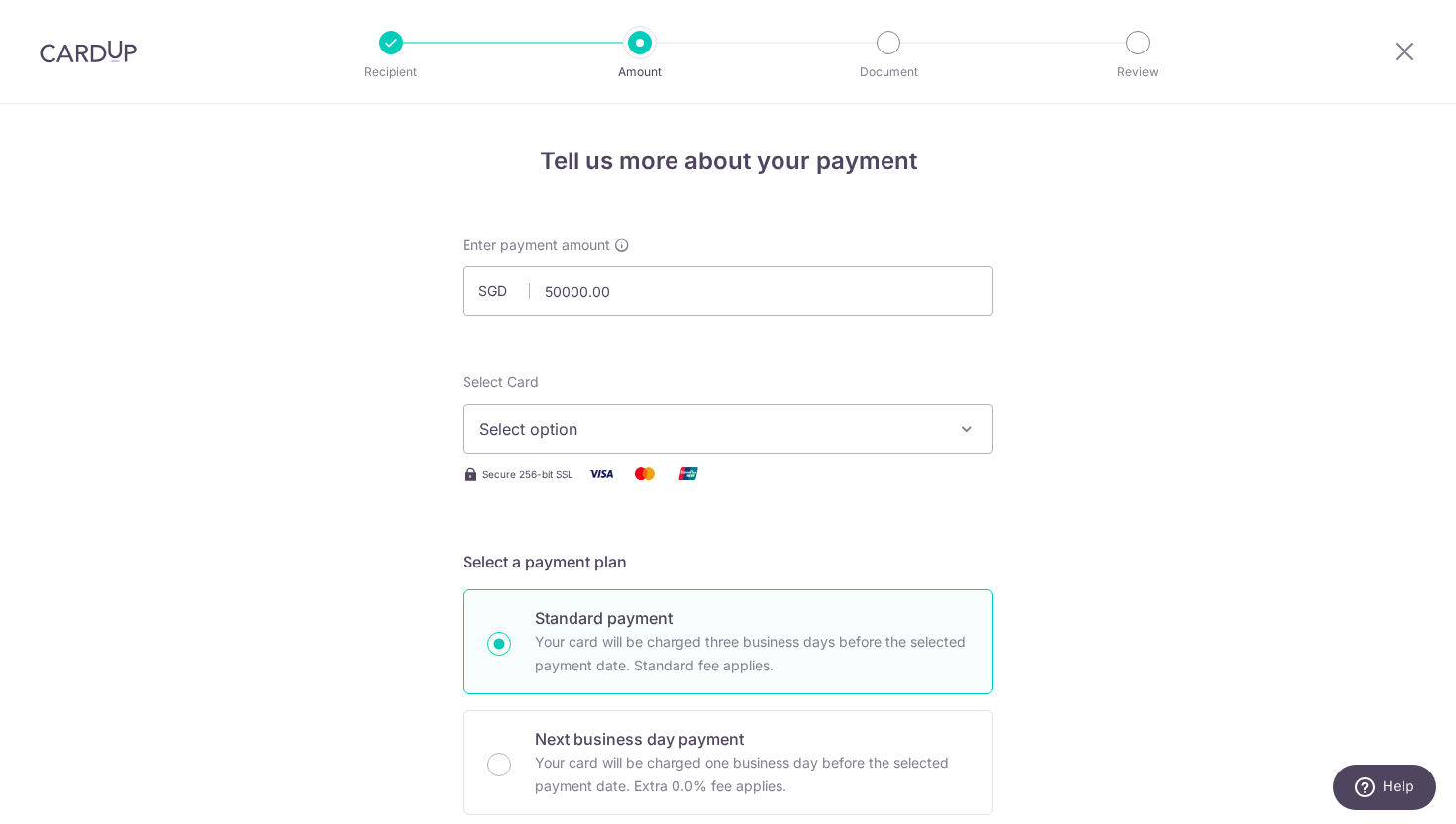 type on "50,000.00" 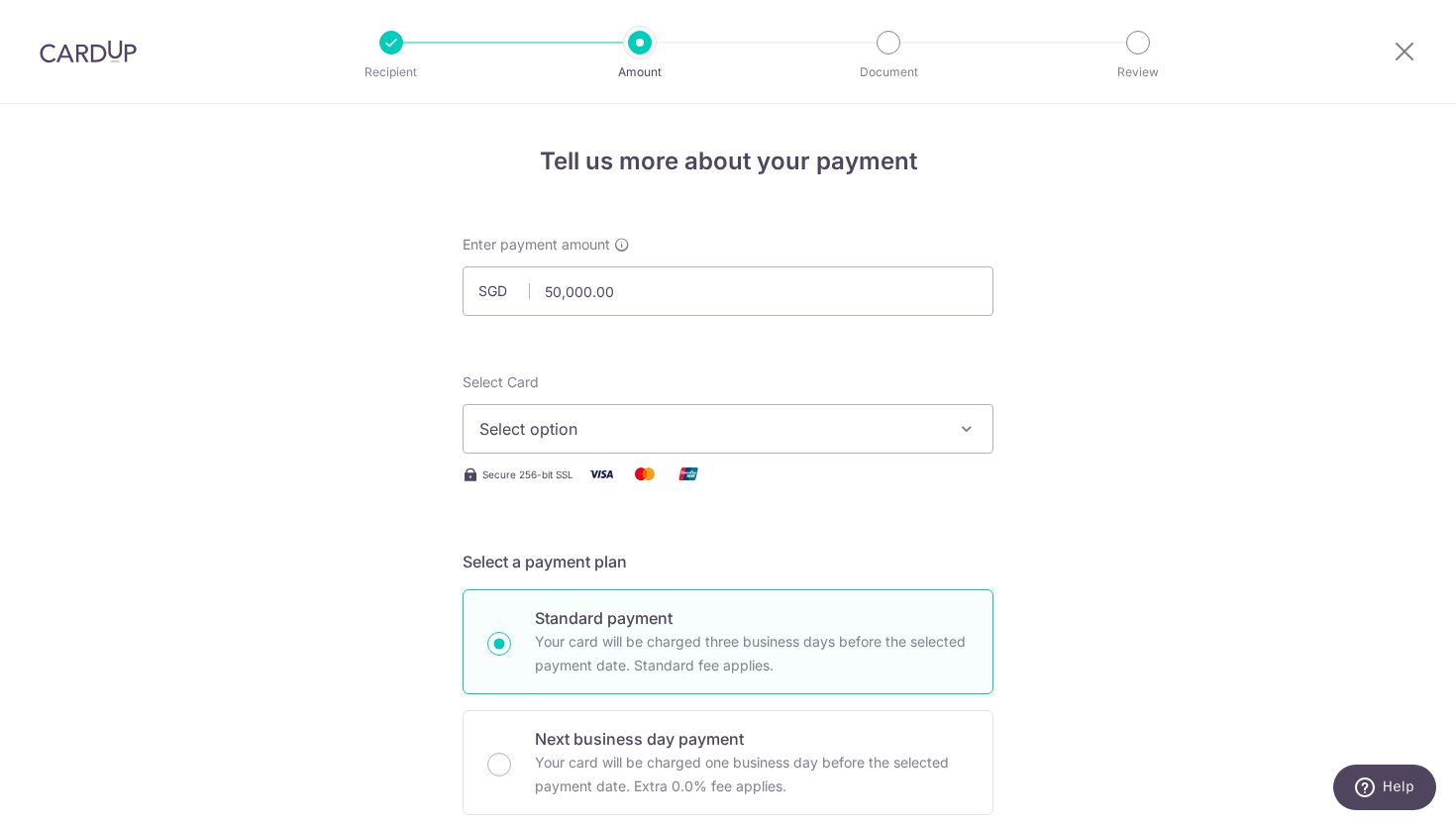 click on "Select option" at bounding box center (710, 429) 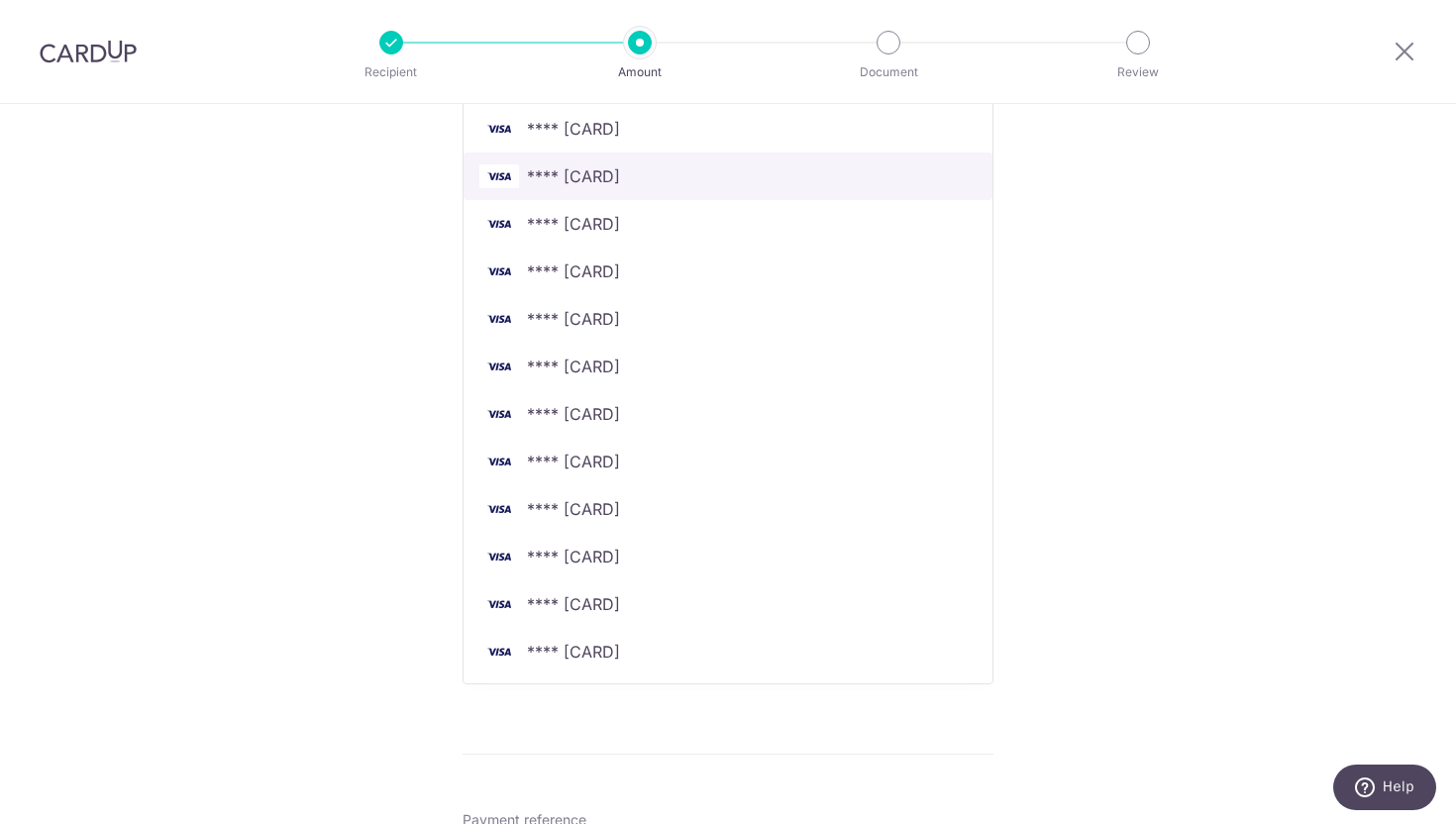 scroll, scrollTop: 443, scrollLeft: 0, axis: vertical 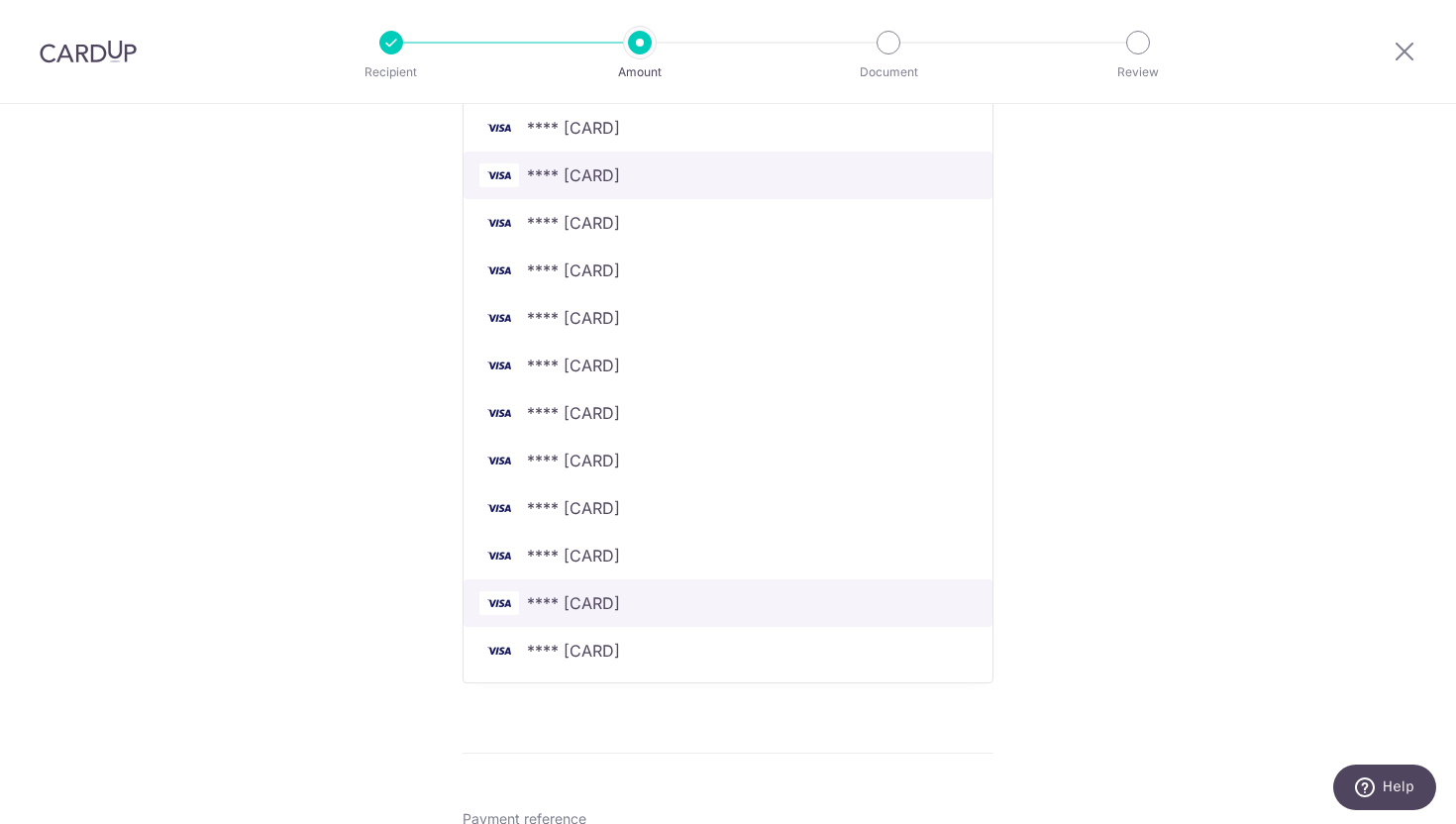 click on "**** 1083" at bounding box center [728, 603] 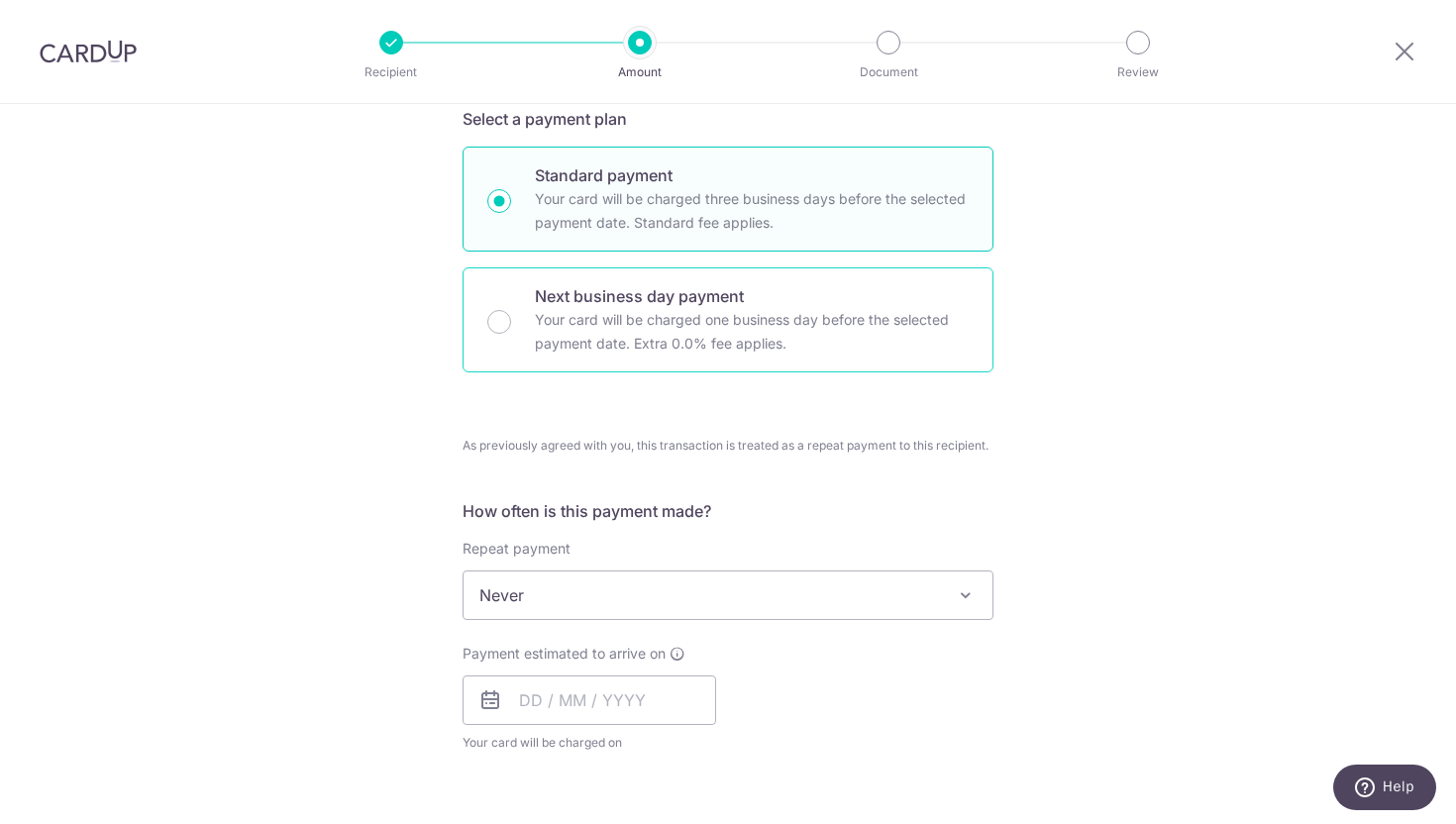 click on "Your card will be charged one business day before the selected payment date. Extra 0.0% fee applies." at bounding box center (752, 332) 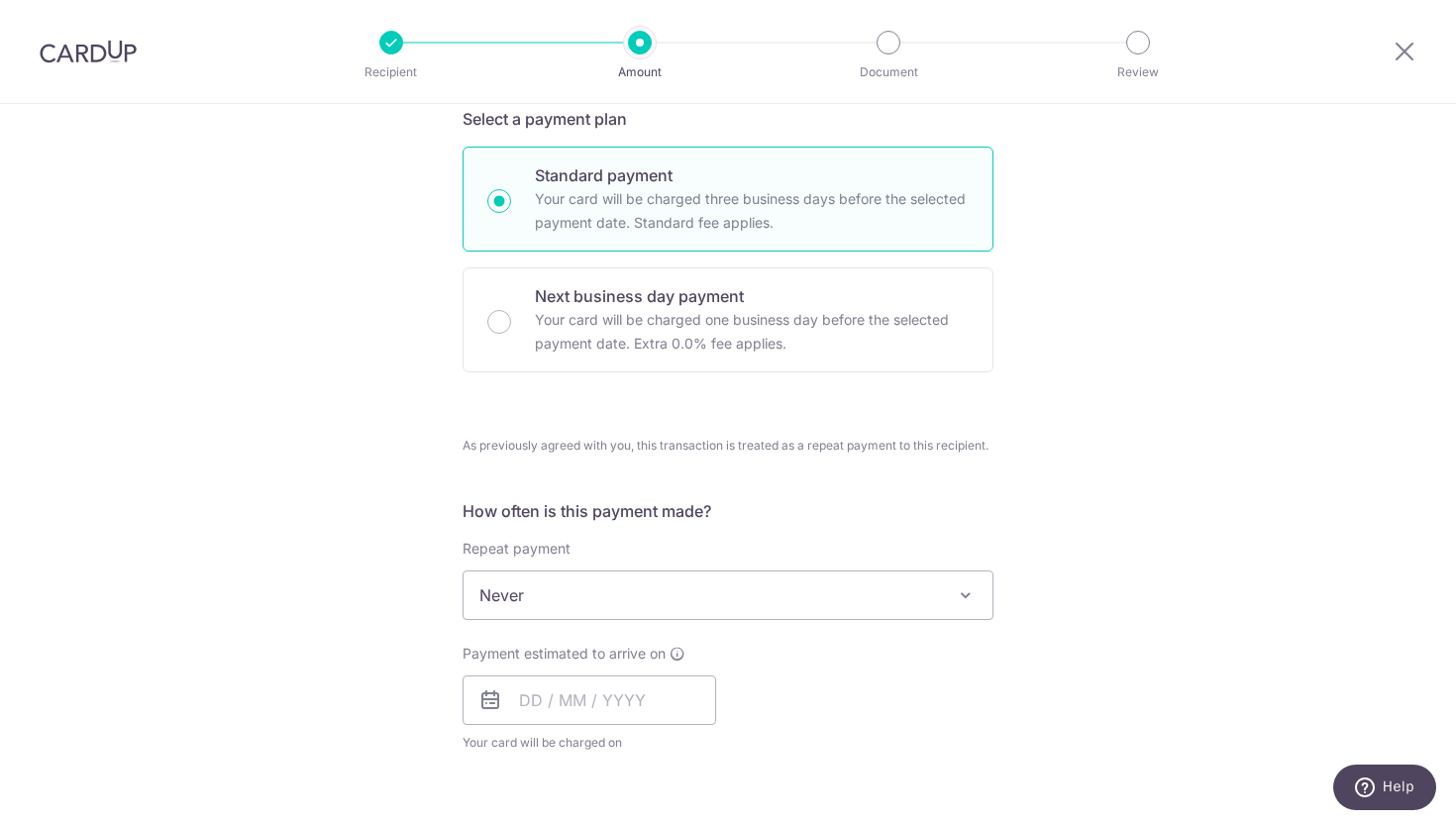 radio on "false" 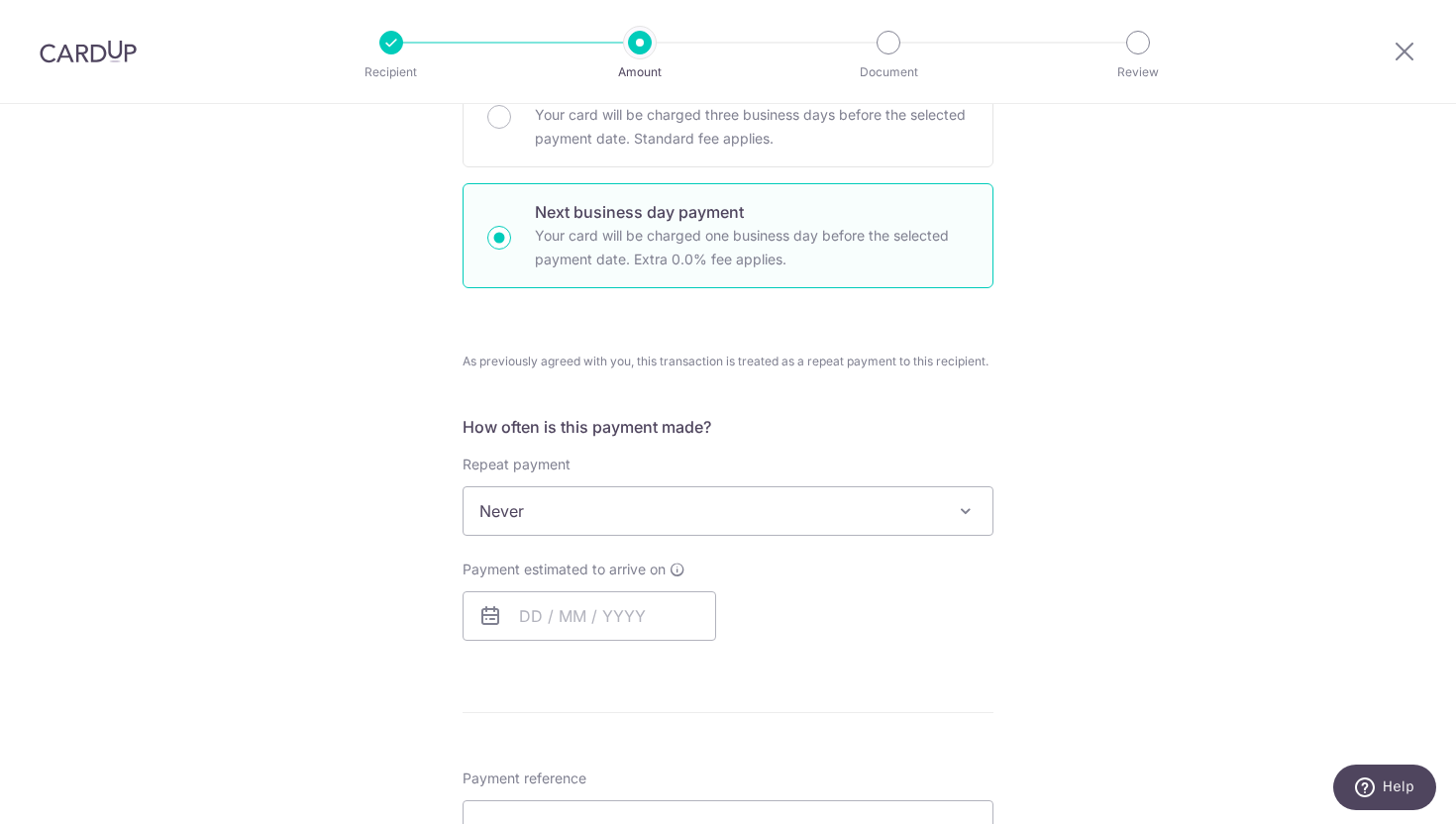 scroll, scrollTop: 576, scrollLeft: 0, axis: vertical 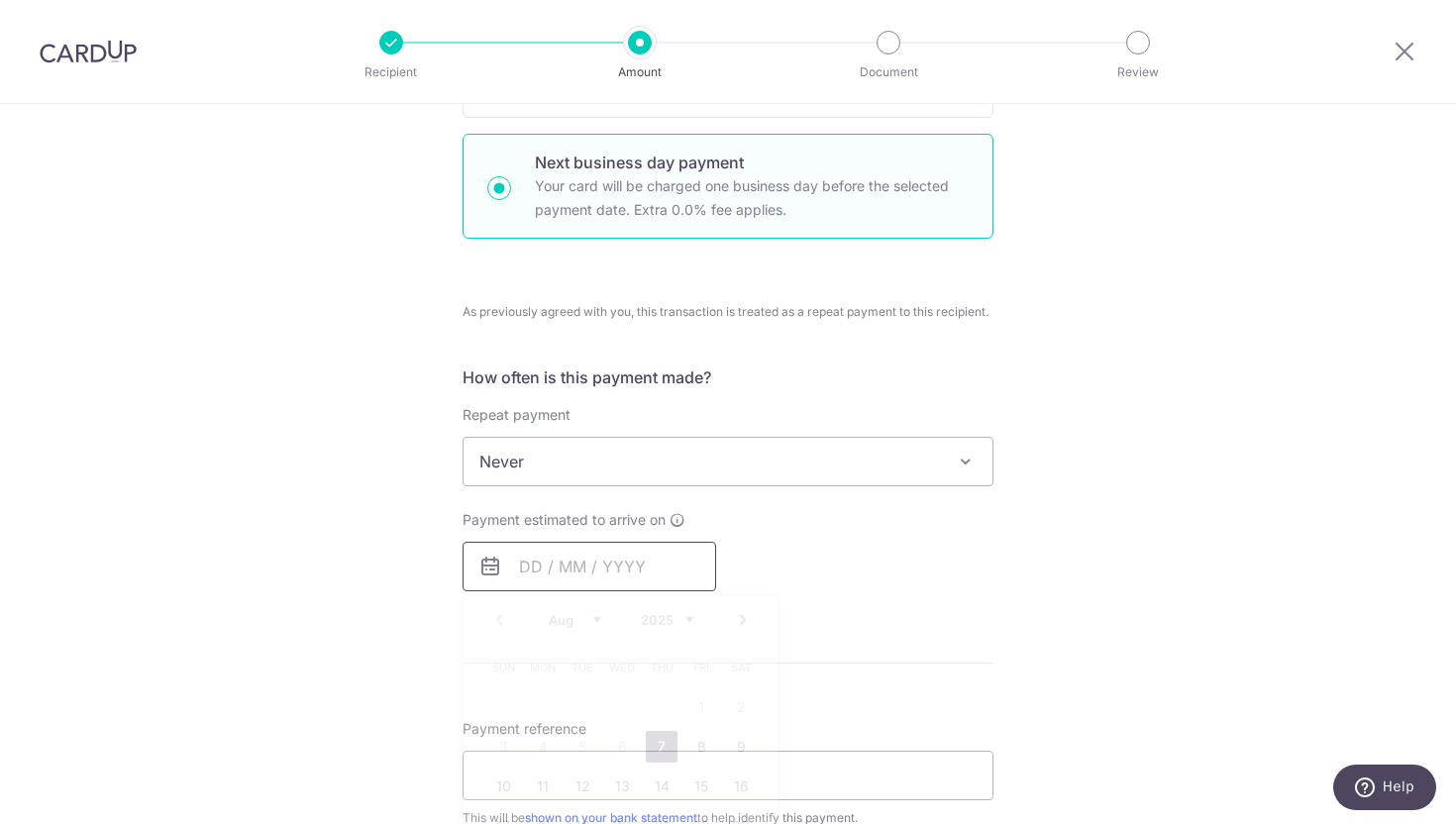 click at bounding box center [589, 566] 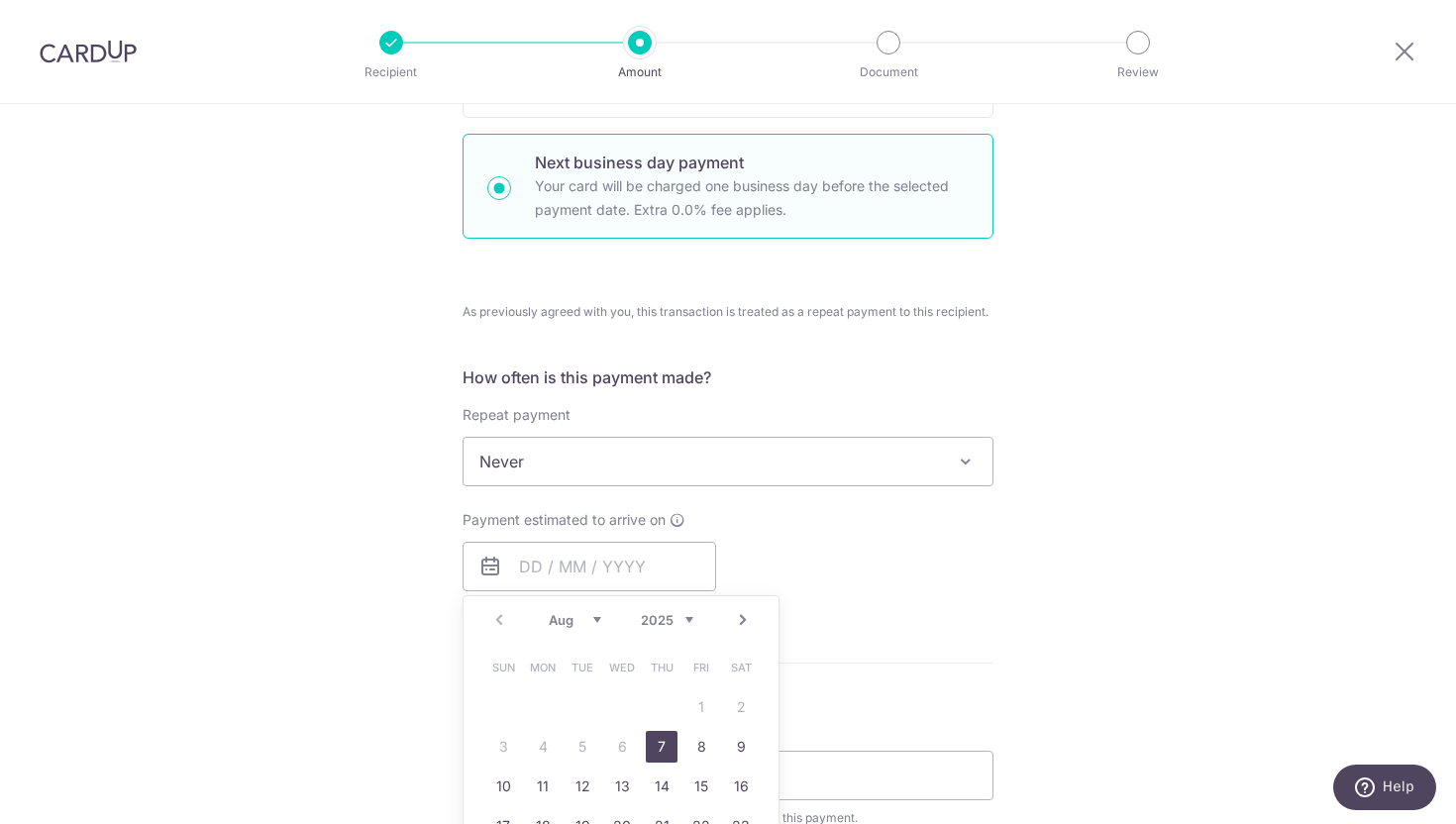 click on "7" at bounding box center [662, 747] 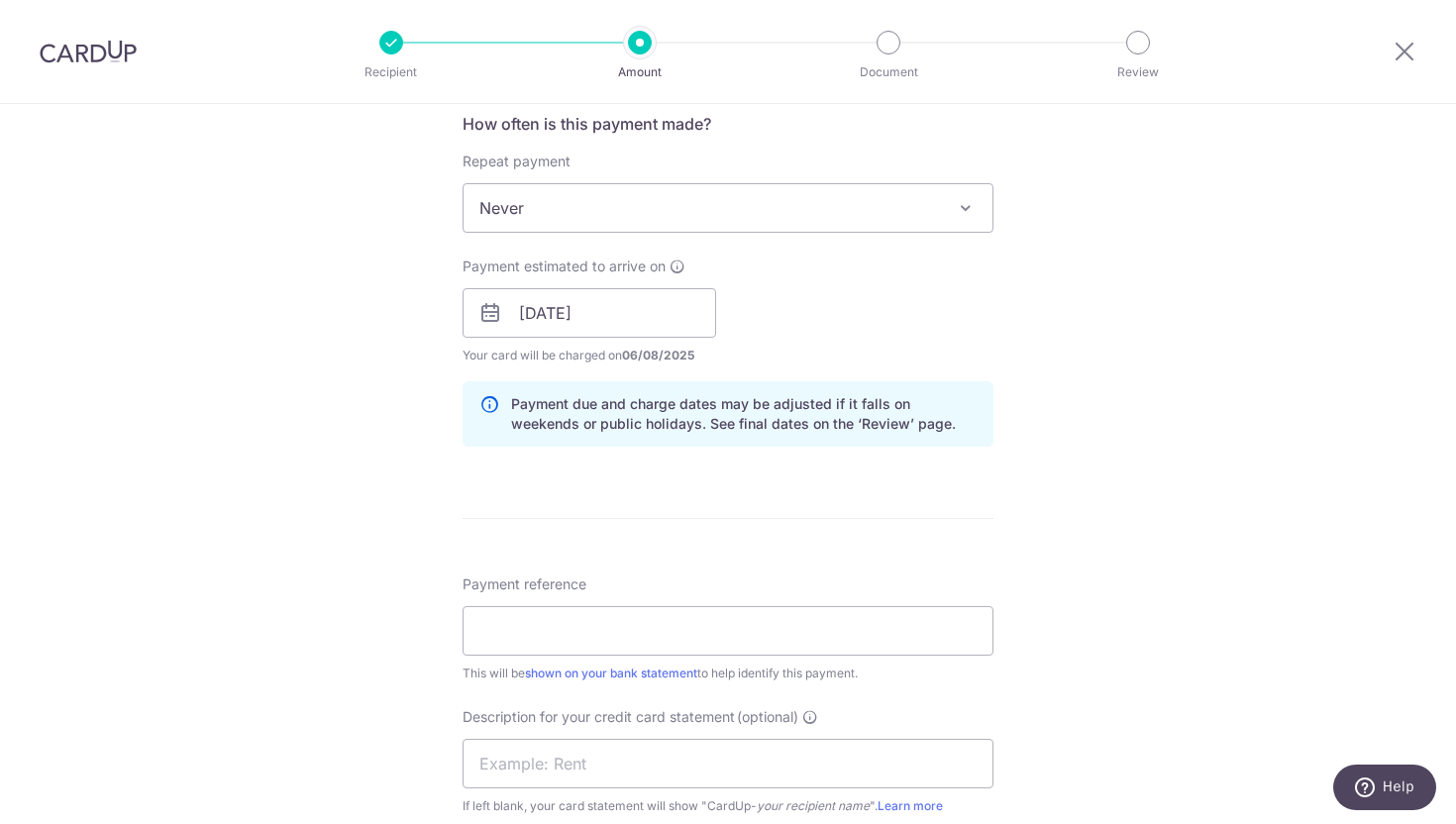 scroll, scrollTop: 869, scrollLeft: 0, axis: vertical 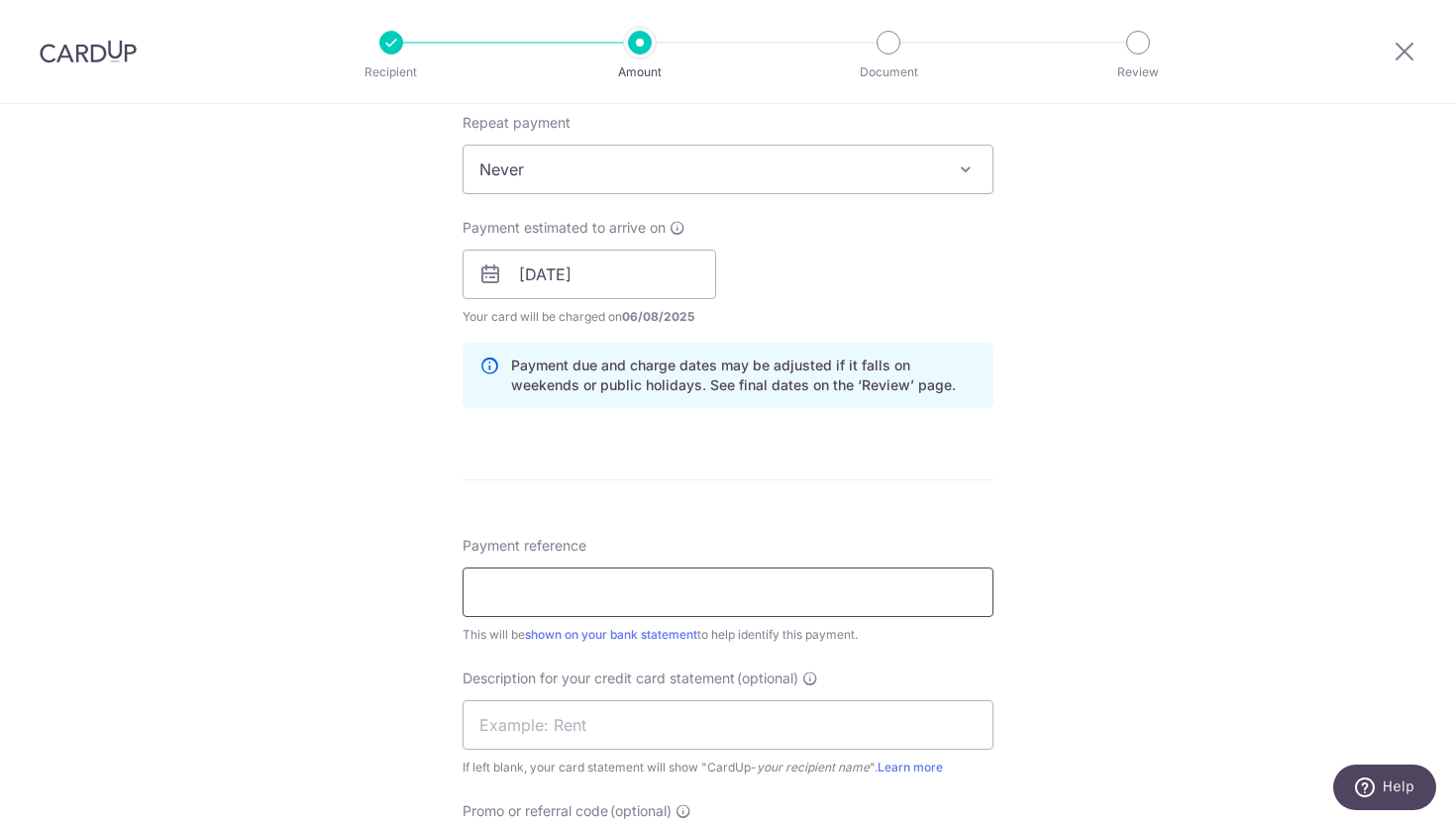 click on "Payment reference" at bounding box center [728, 592] 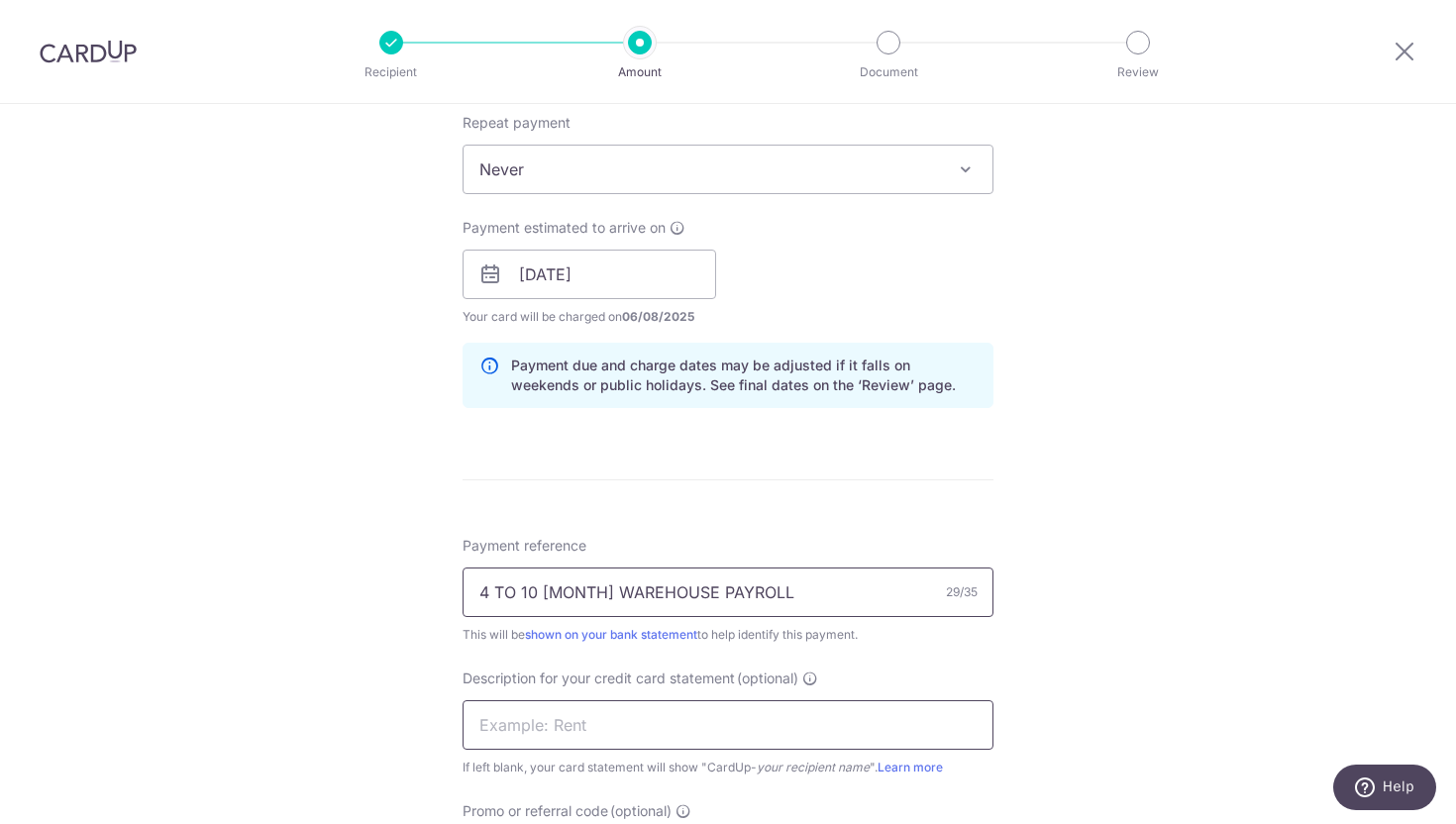 type on "4 TO 10 AUG WAREHOUSE PAYROLL" 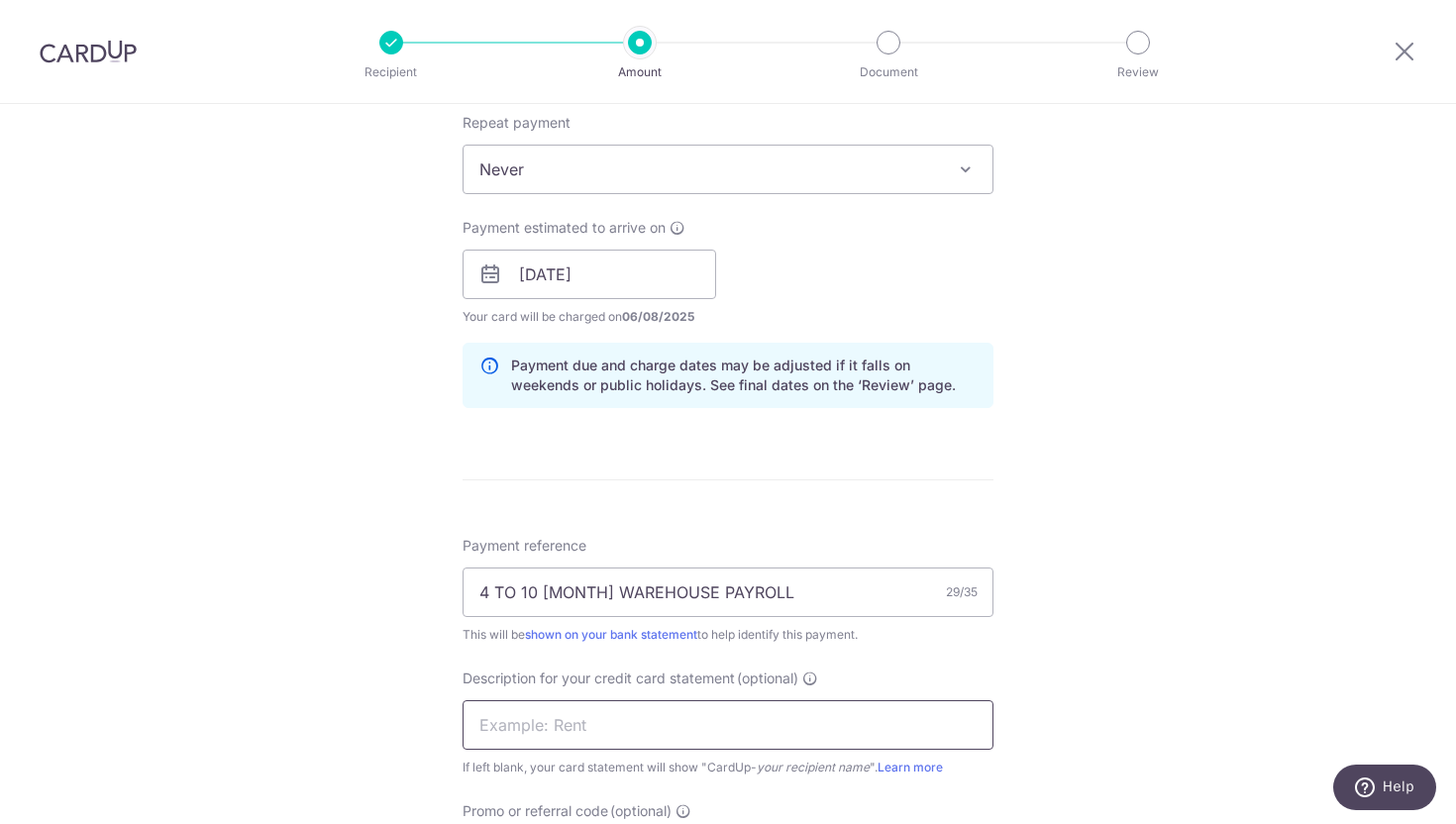 click at bounding box center [728, 725] 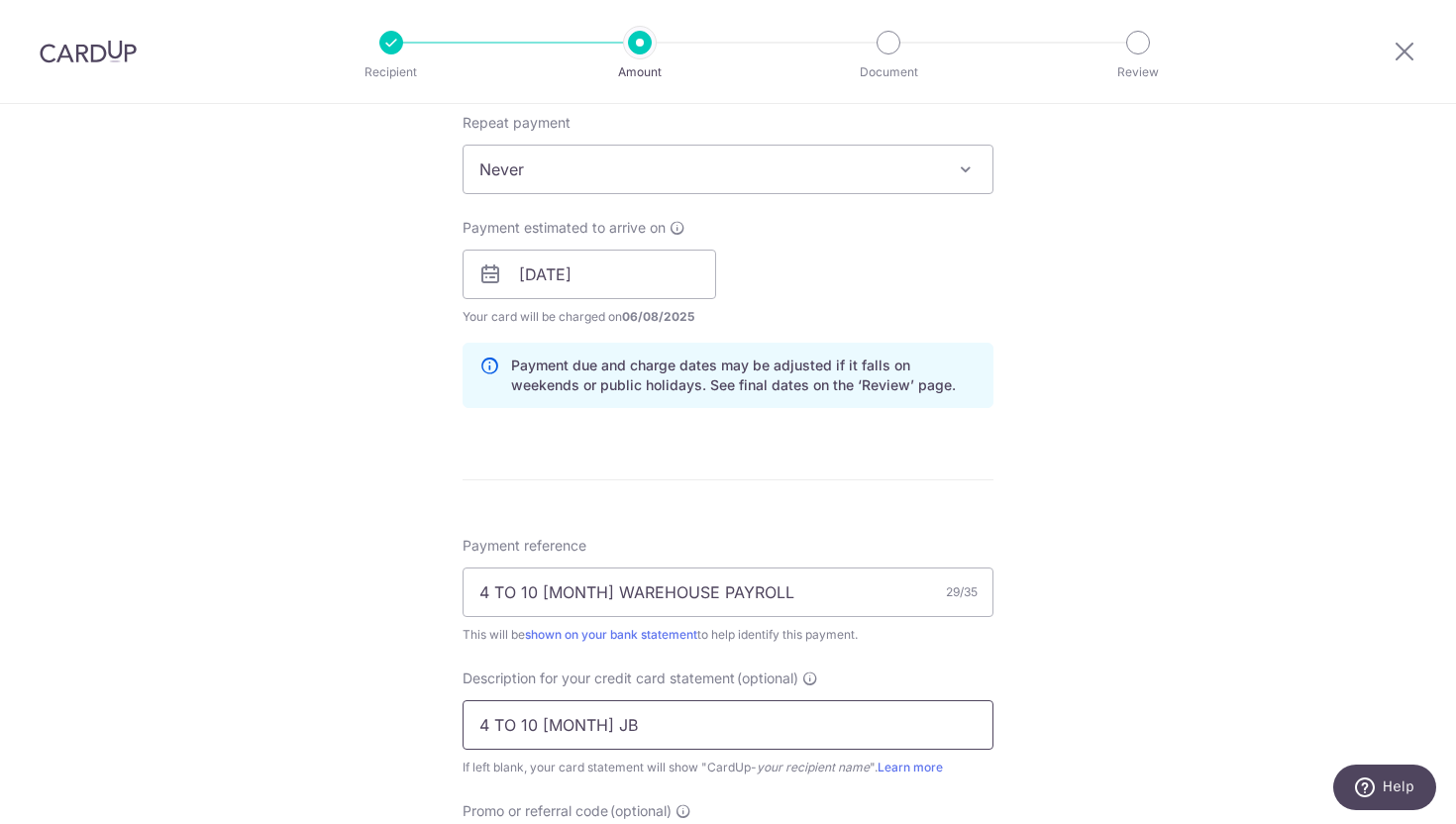 scroll, scrollTop: 1179, scrollLeft: 0, axis: vertical 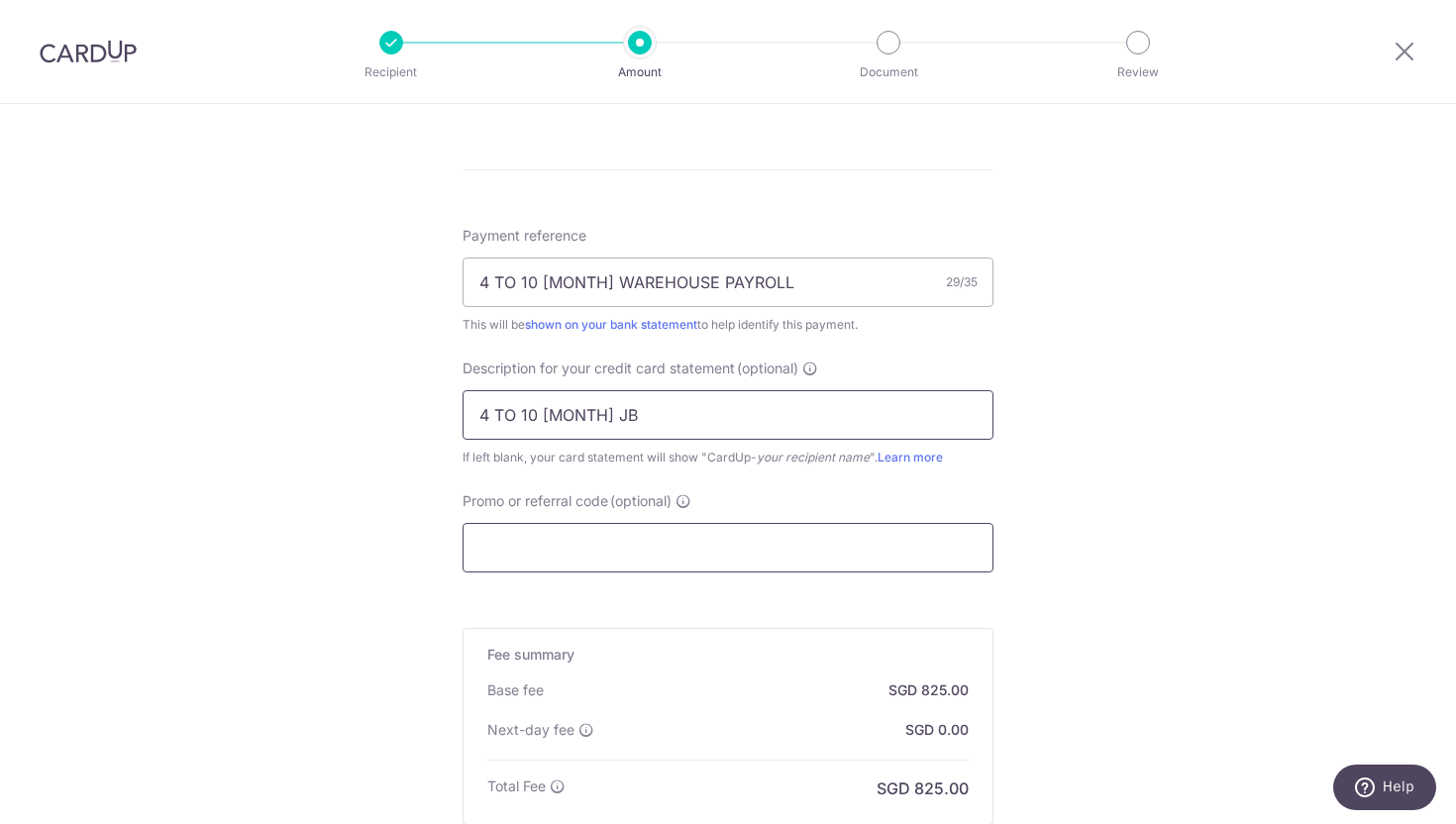 type on "4 TO 10 AUG JB" 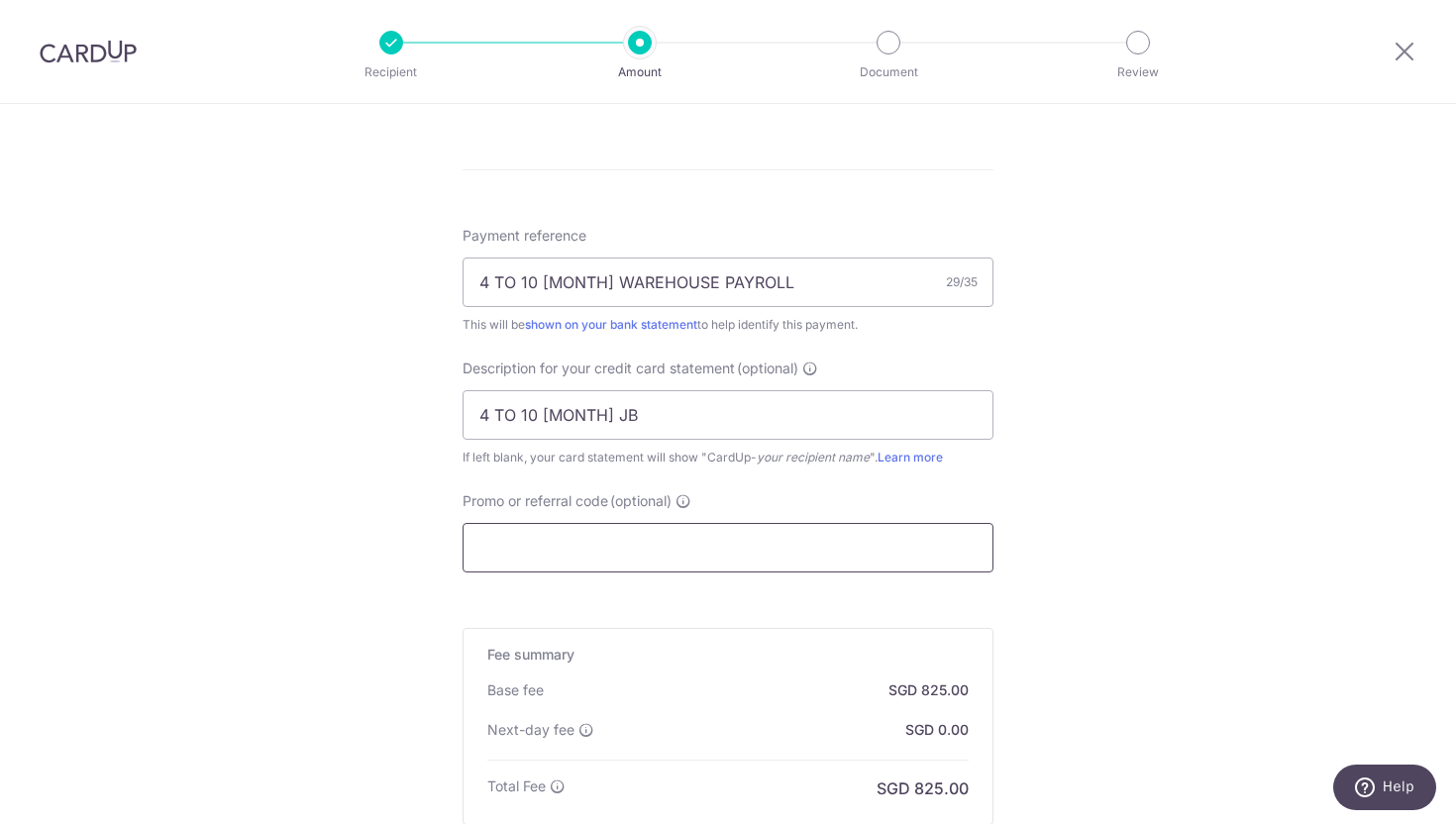 click on "Promo or referral code
(optional)" at bounding box center (728, 548) 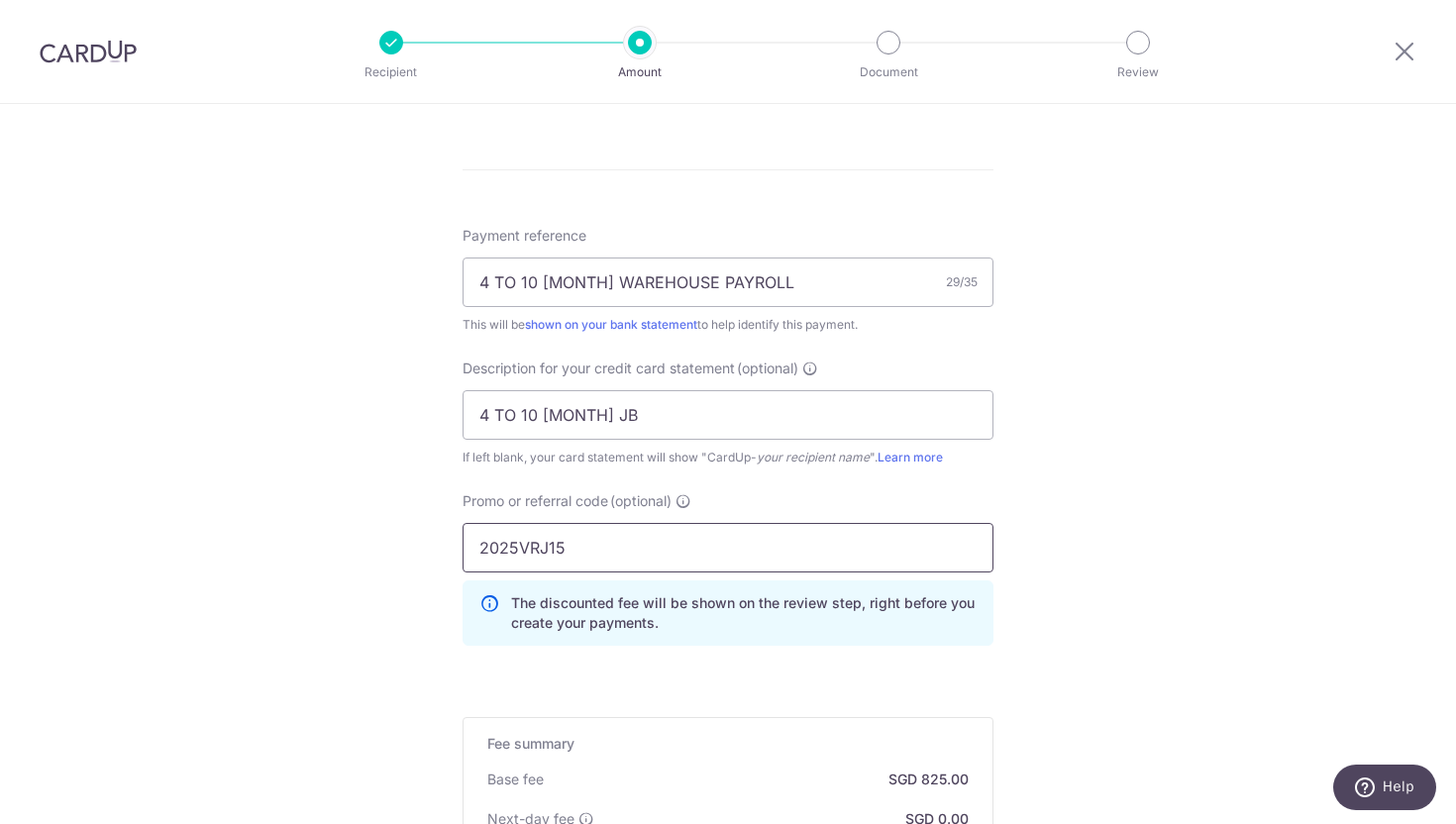 scroll, scrollTop: 1368, scrollLeft: 0, axis: vertical 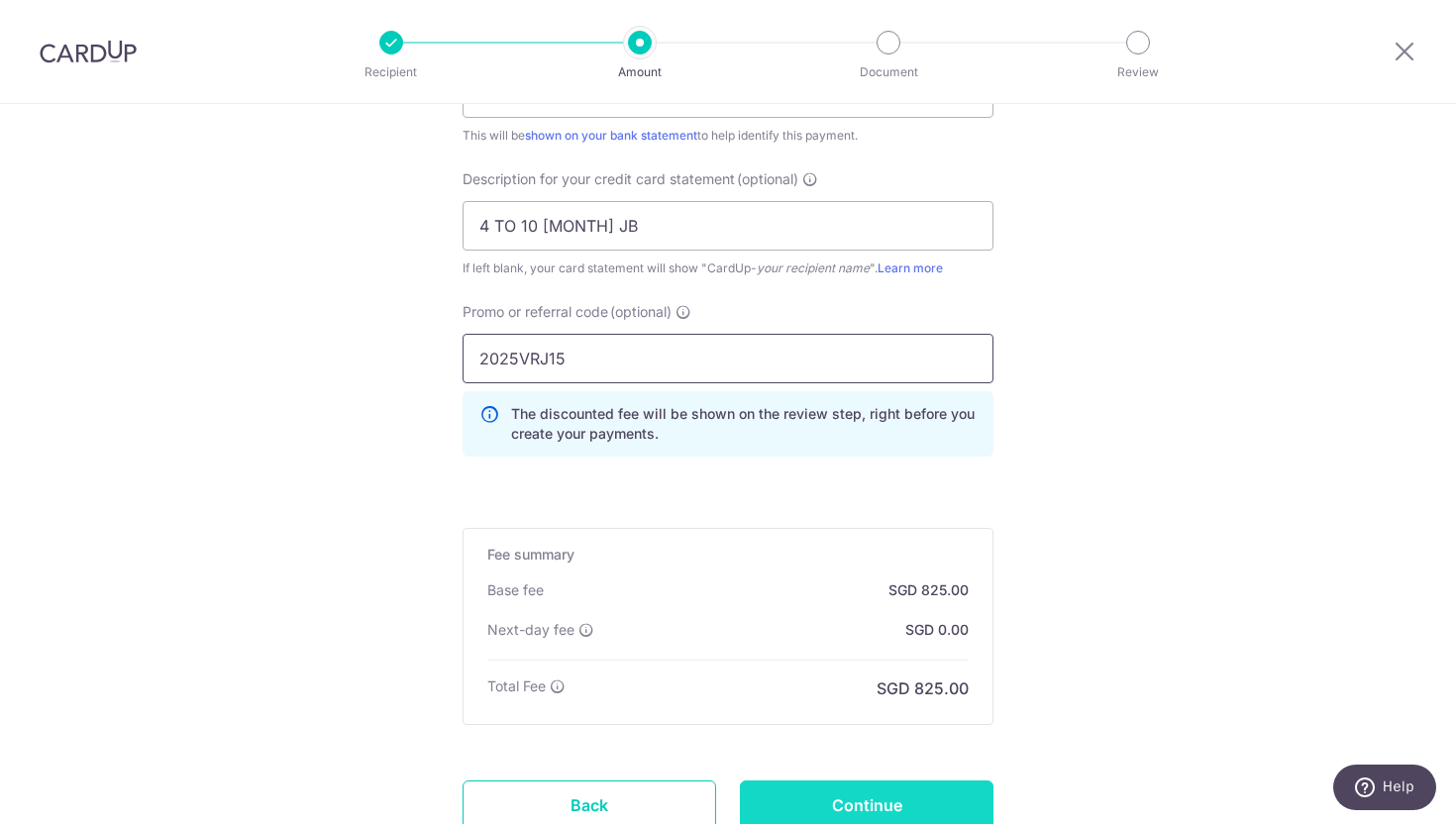 type on "2025VRJ15" 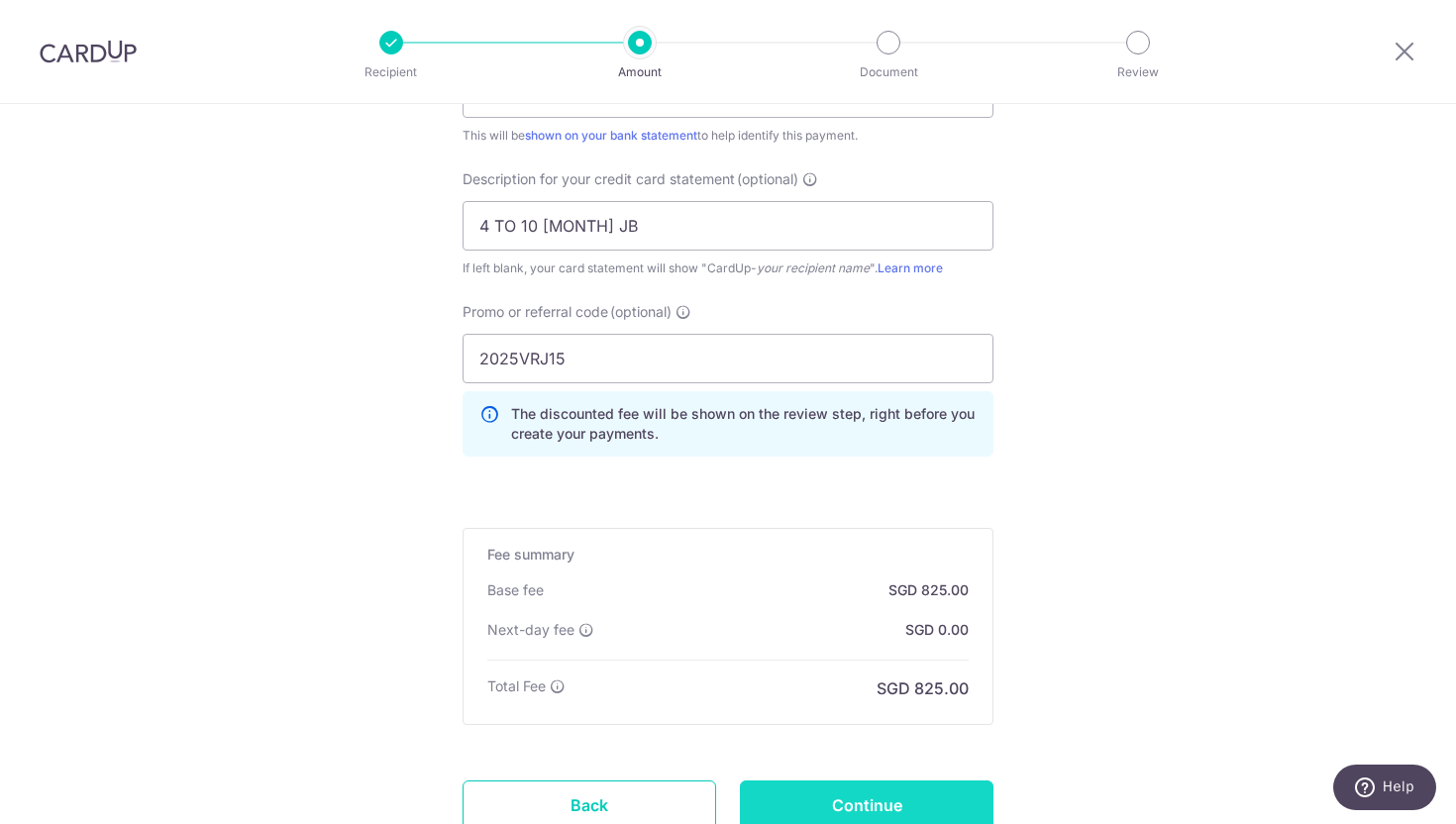 click on "Continue" at bounding box center [867, 805] 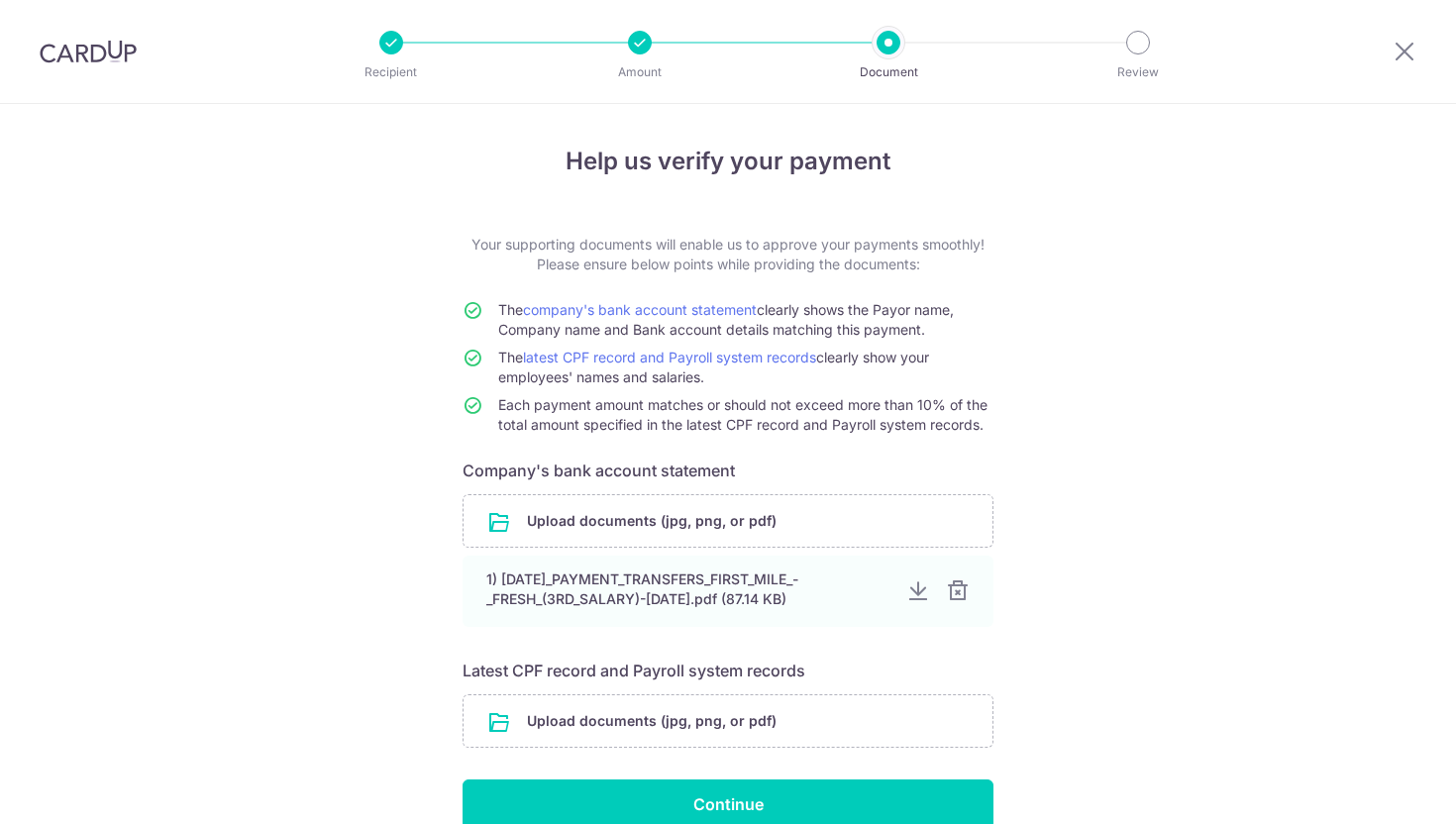 scroll, scrollTop: 0, scrollLeft: 0, axis: both 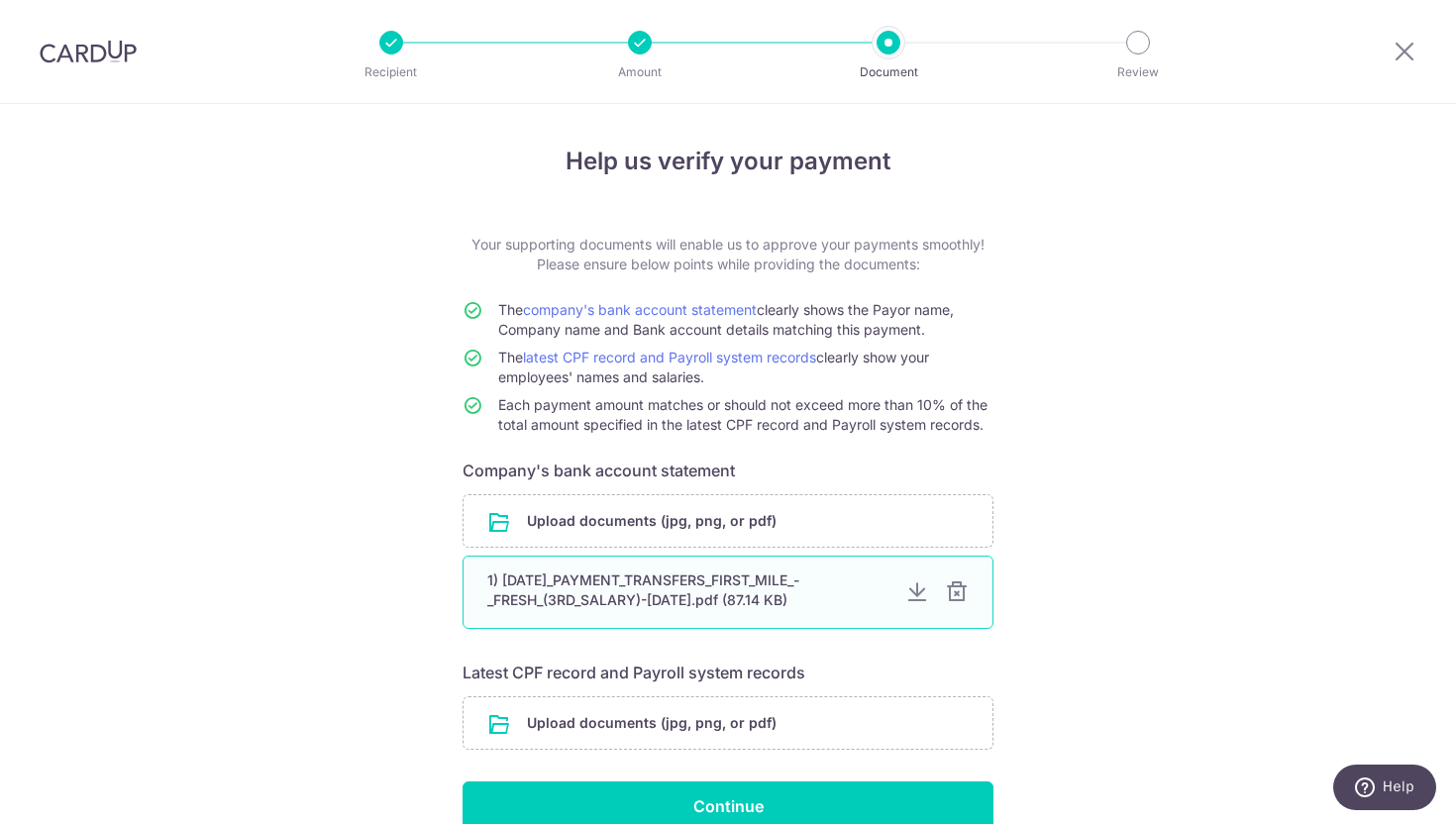 click at bounding box center [957, 592] 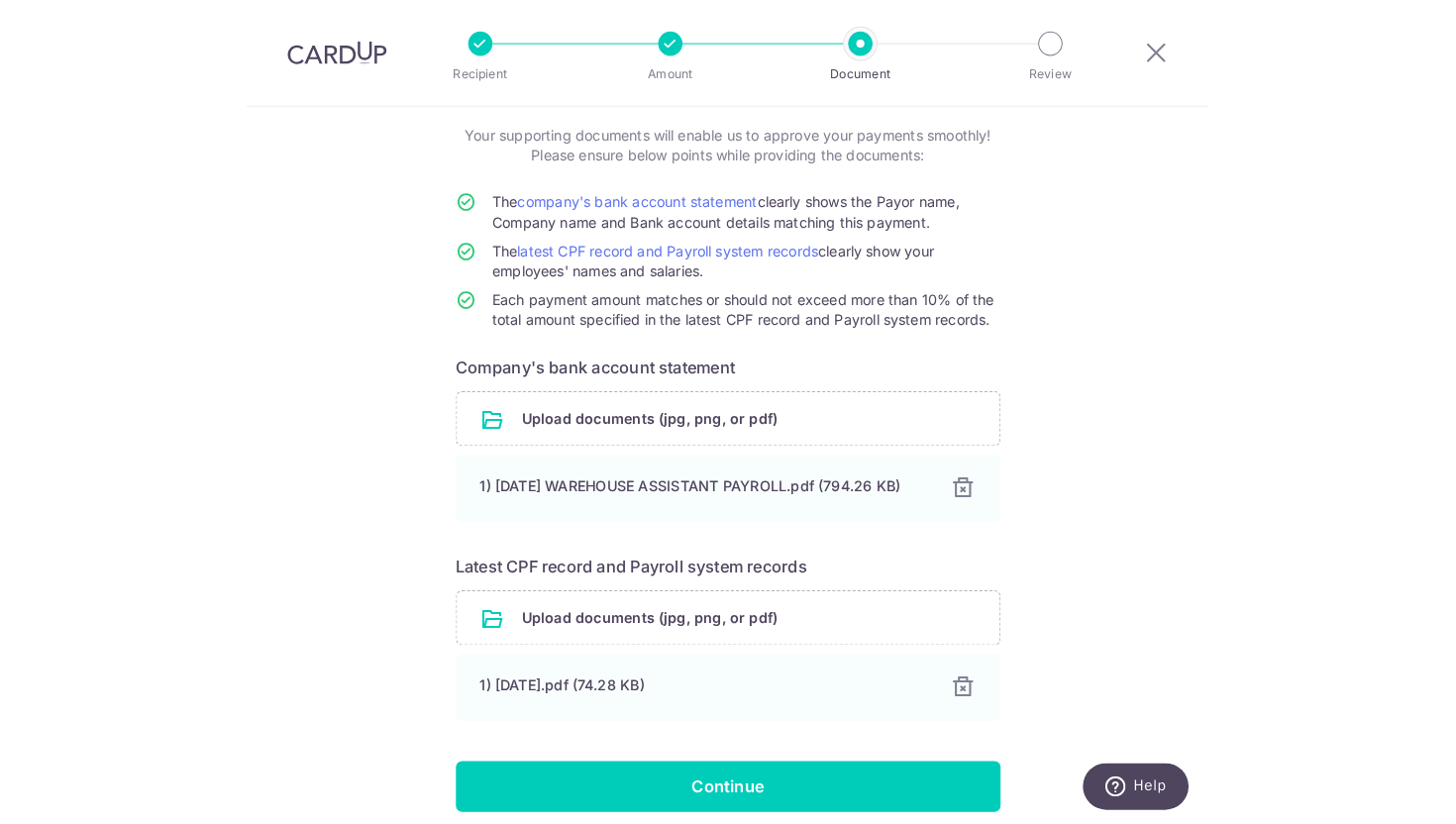 scroll, scrollTop: 96, scrollLeft: 0, axis: vertical 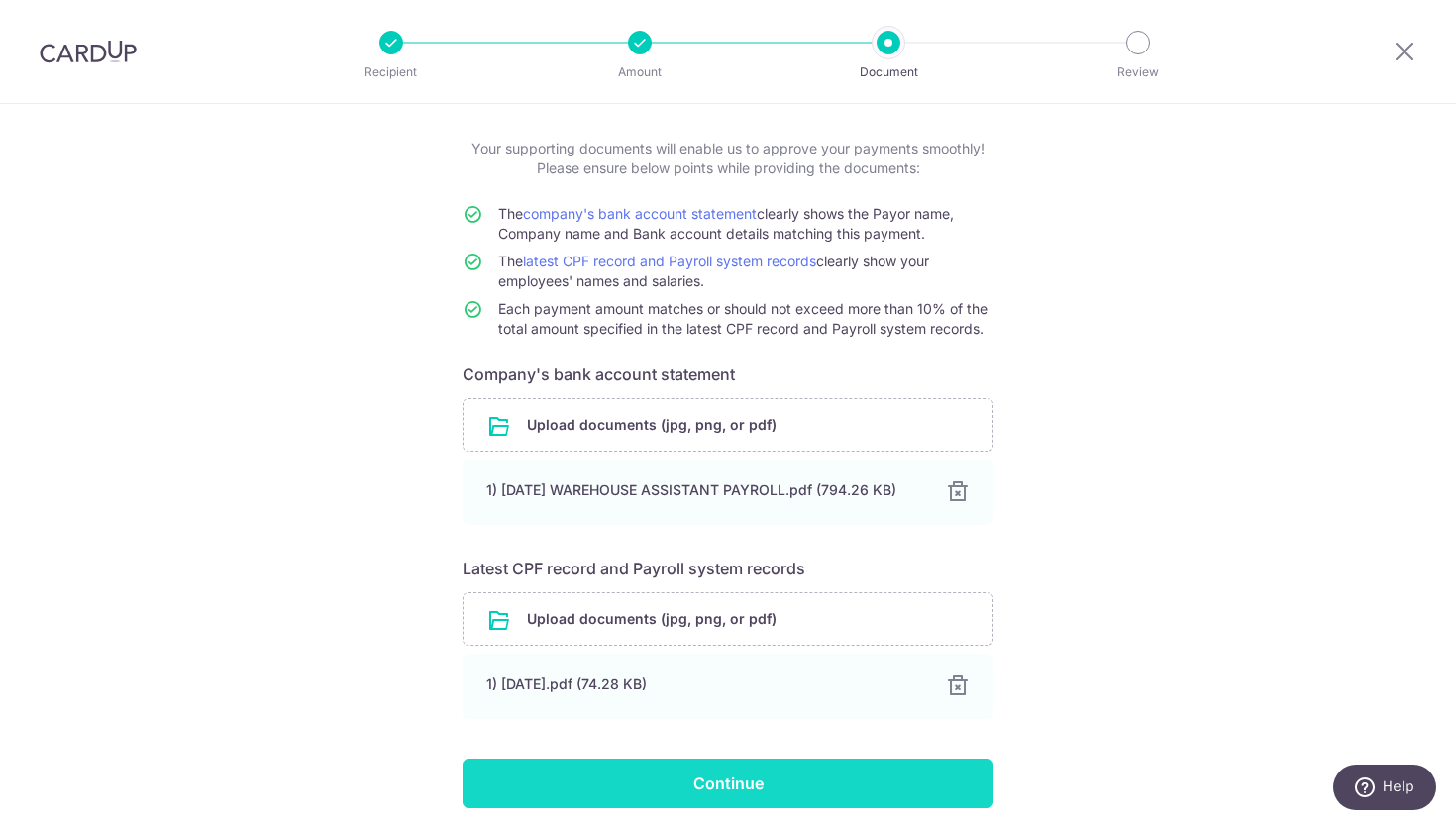 click on "Continue" at bounding box center (728, 783) 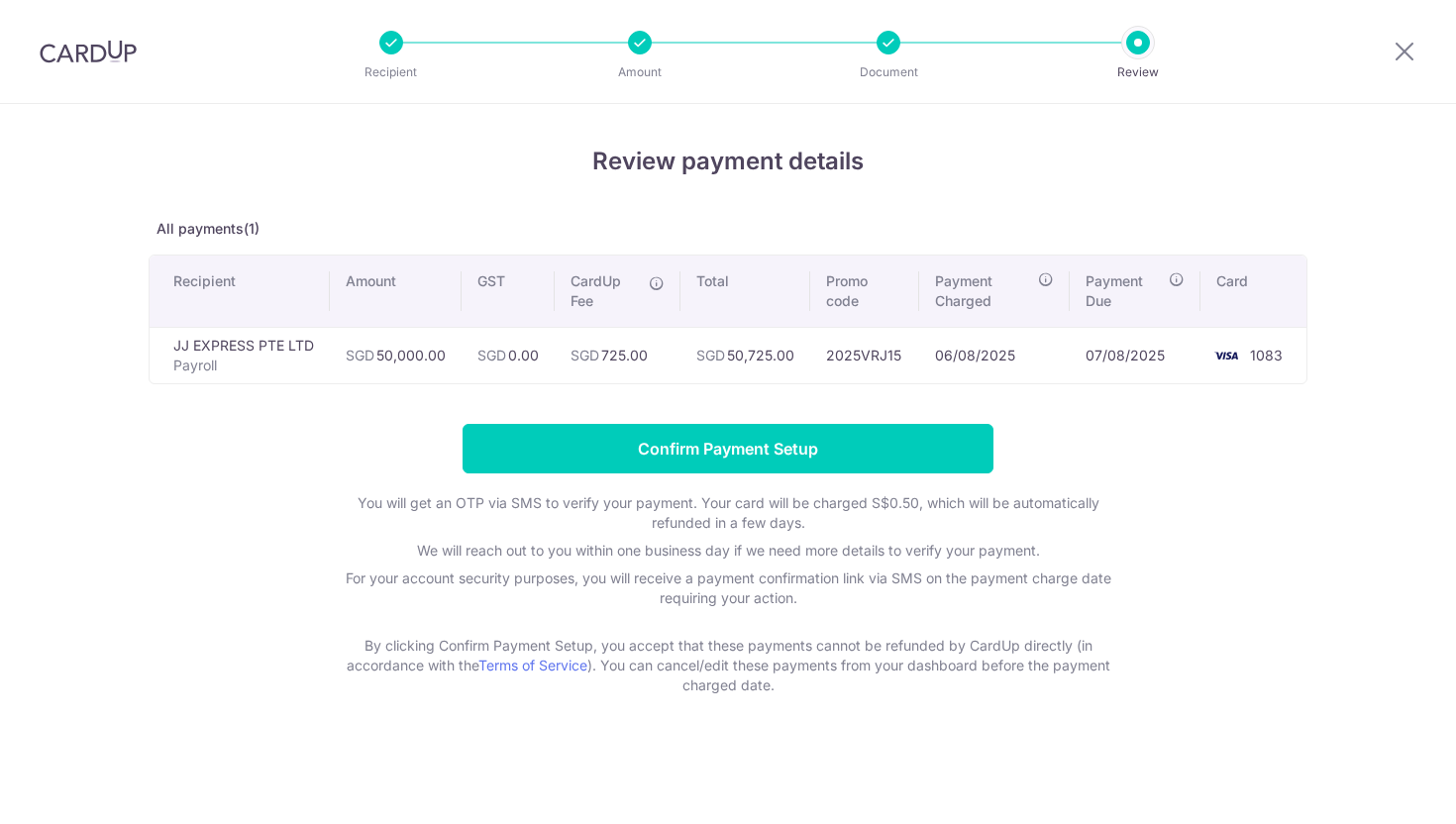 scroll, scrollTop: 0, scrollLeft: 0, axis: both 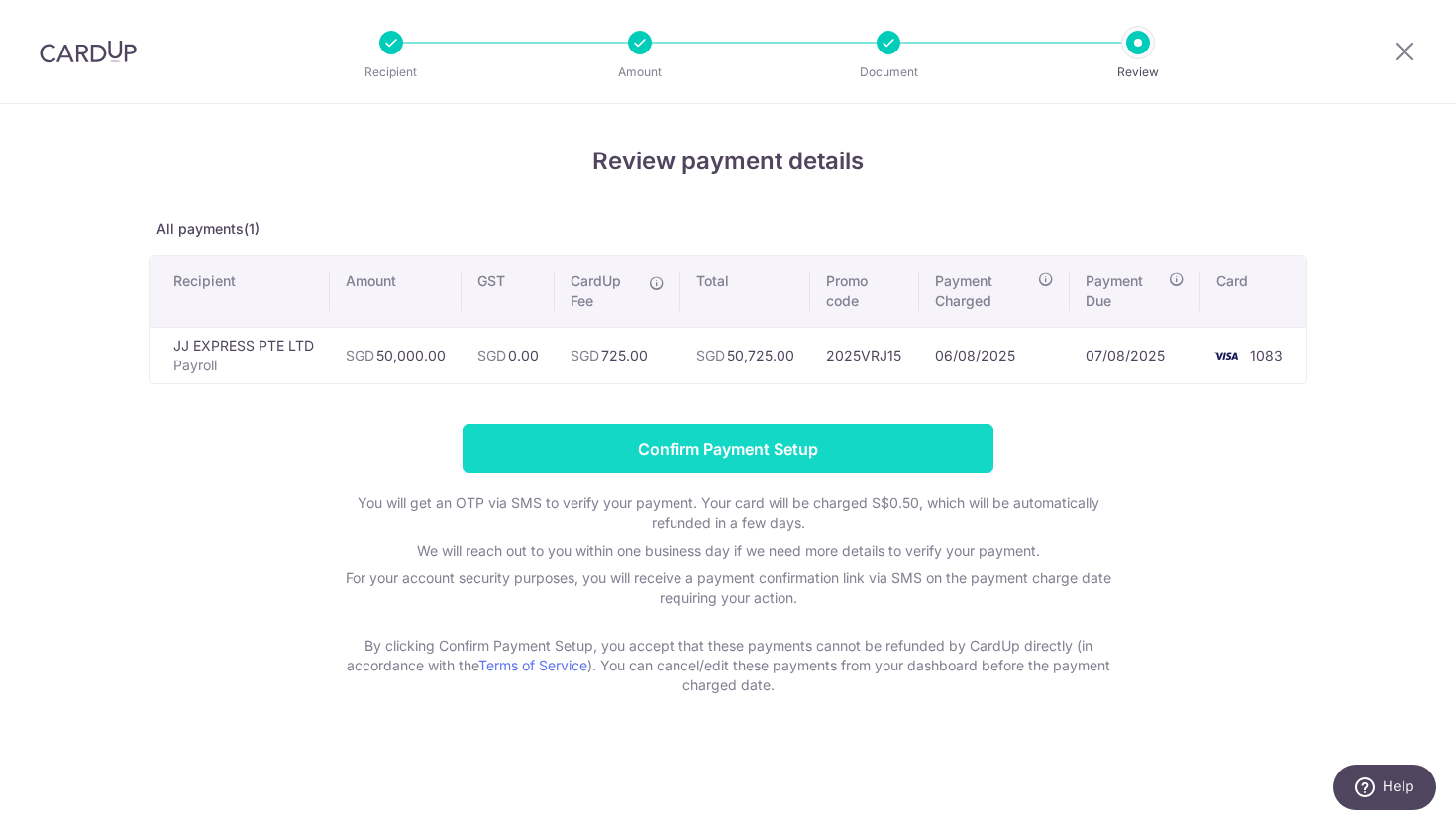 click on "Confirm Payment Setup" at bounding box center [728, 449] 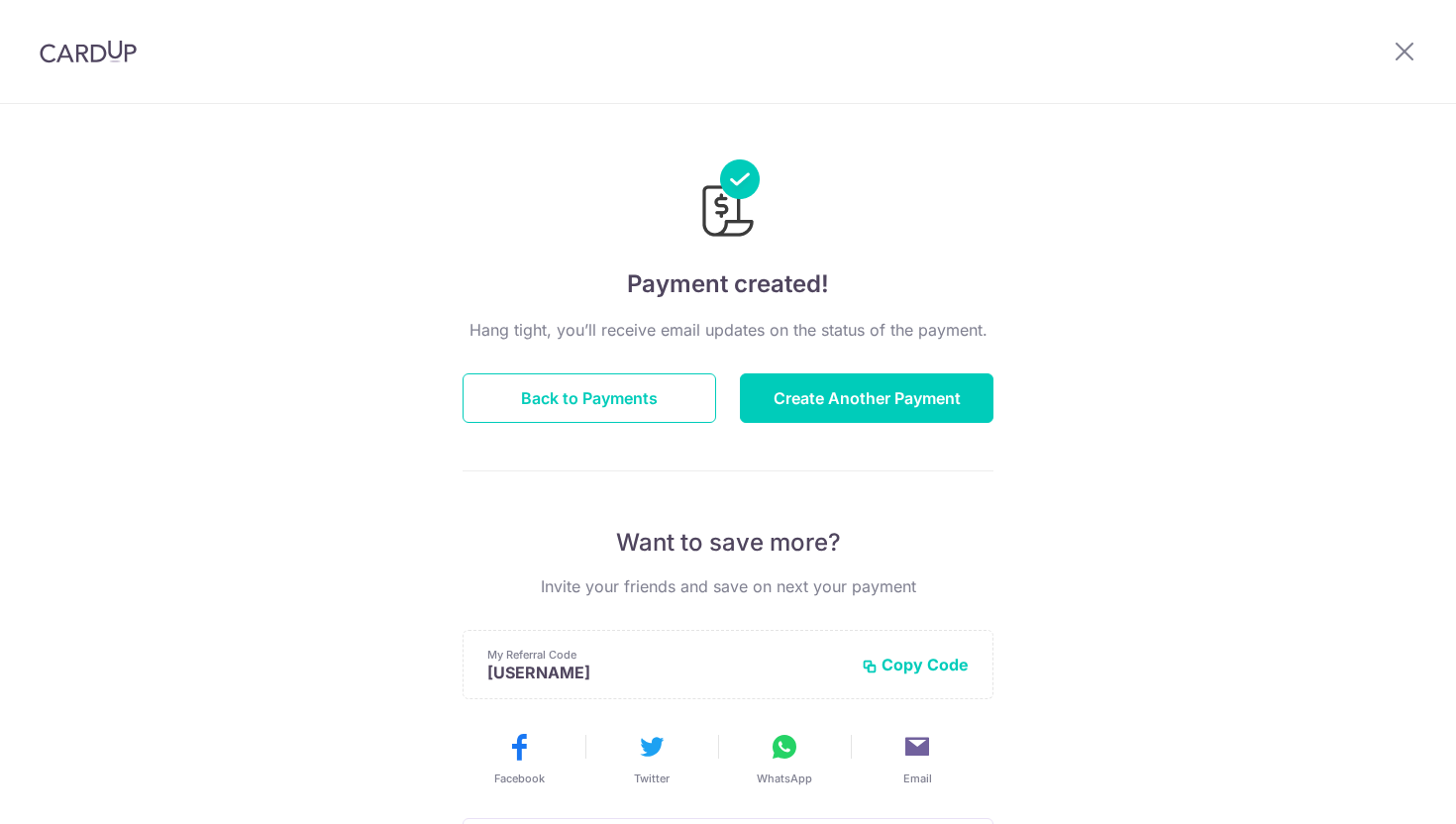 scroll, scrollTop: 0, scrollLeft: 0, axis: both 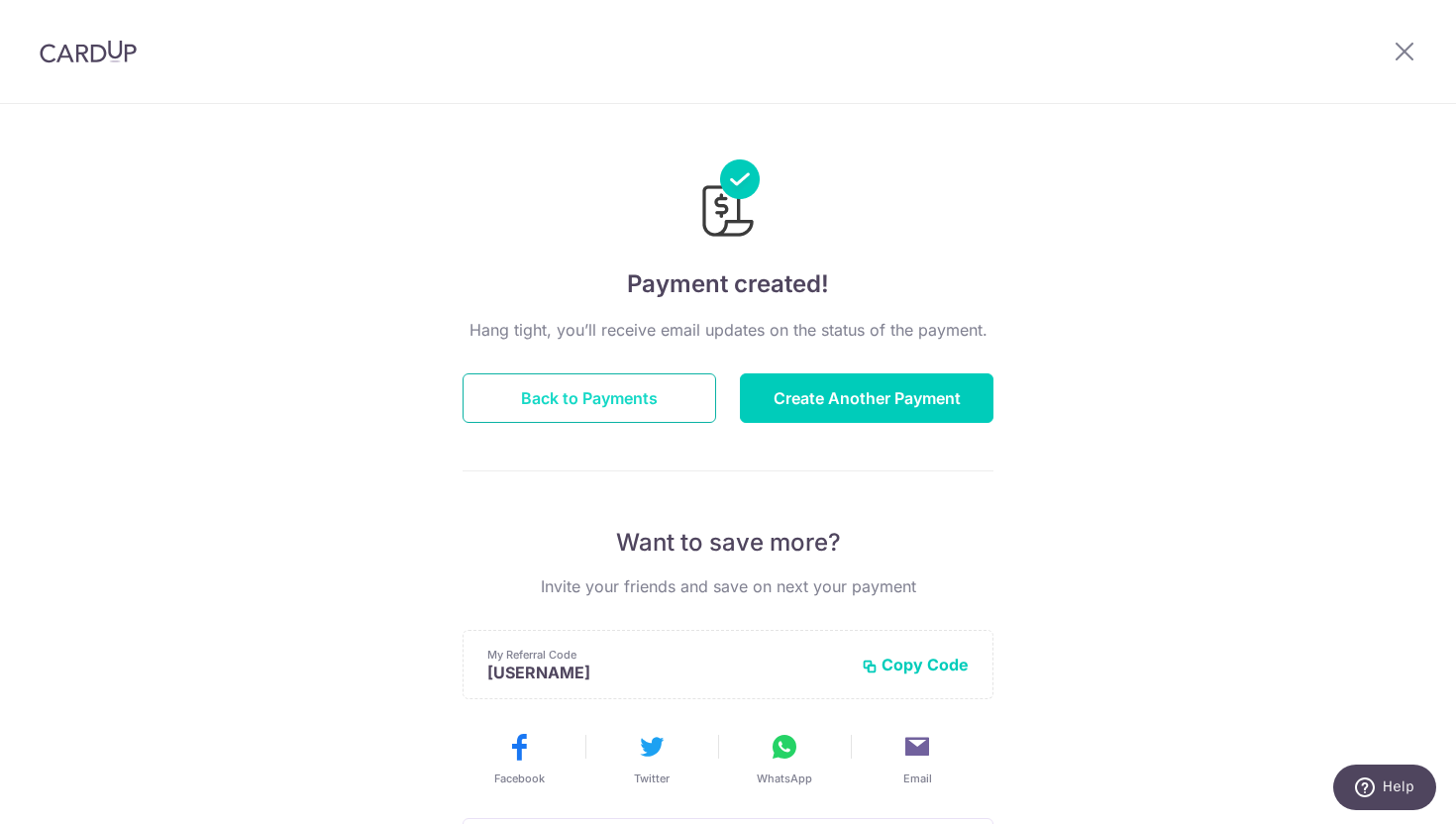 click on "Back to Payments" at bounding box center [589, 398] 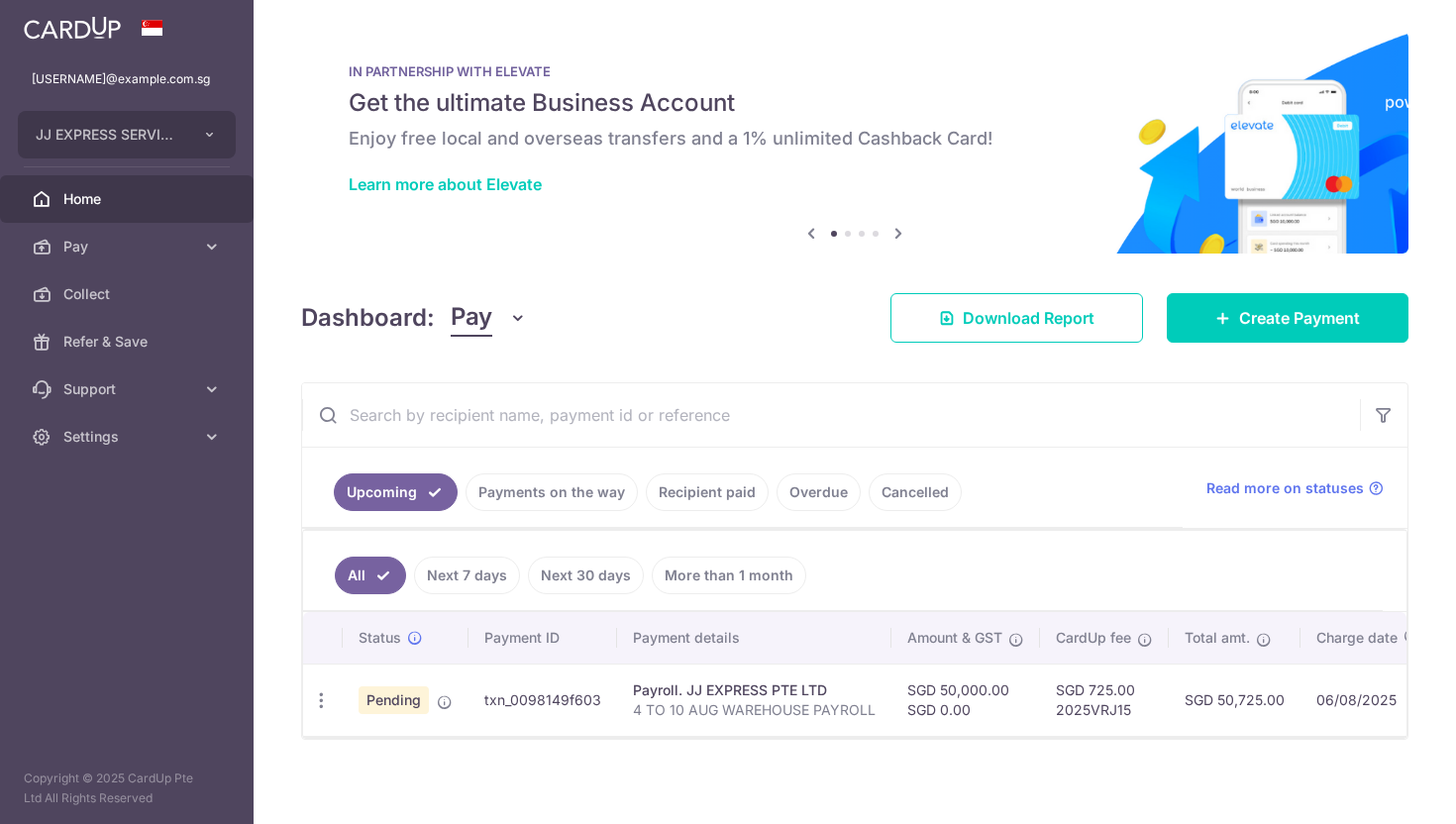 scroll, scrollTop: 0, scrollLeft: 0, axis: both 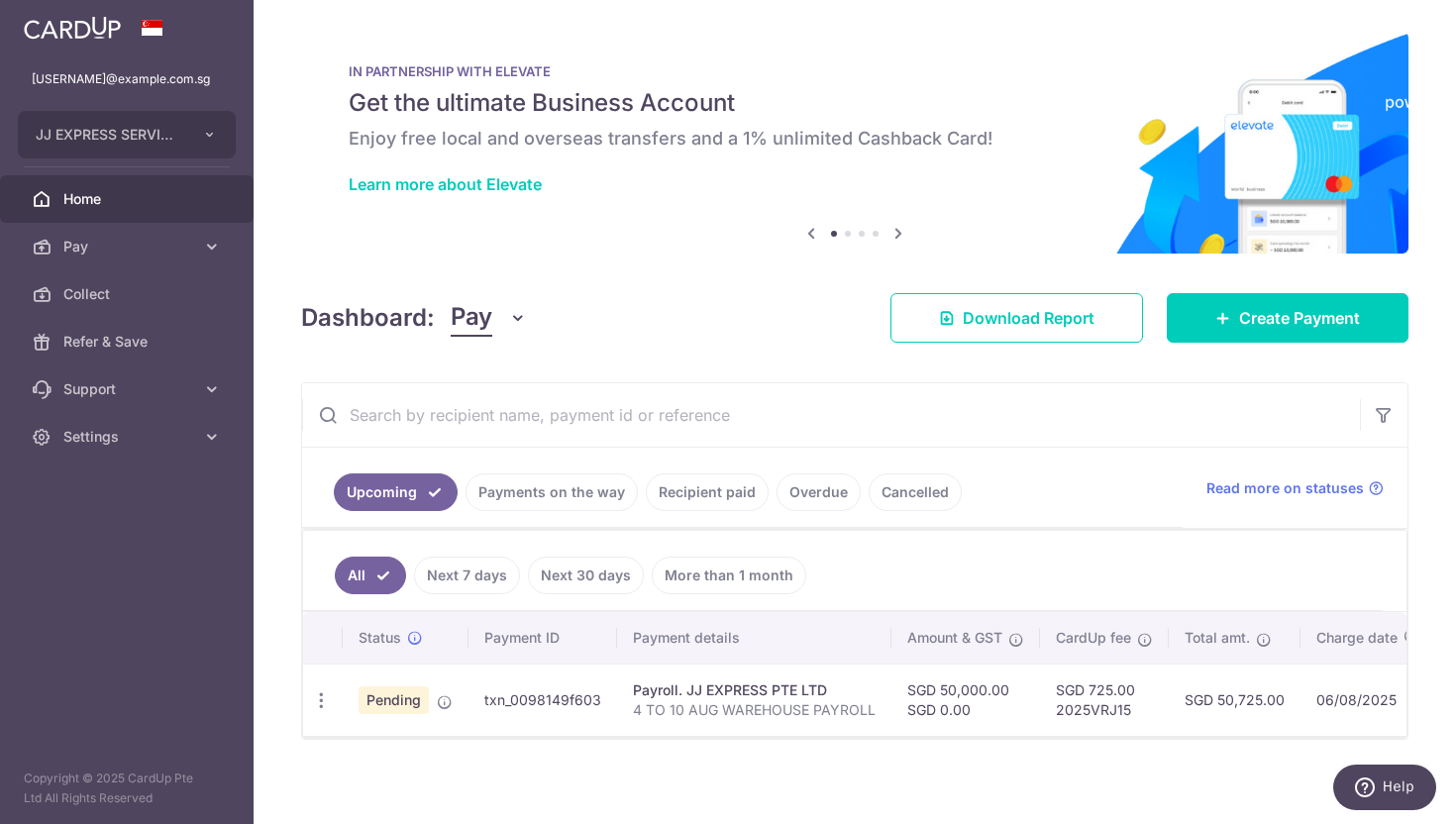 drag, startPoint x: 480, startPoint y: 704, endPoint x: 600, endPoint y: 706, distance: 120.016666 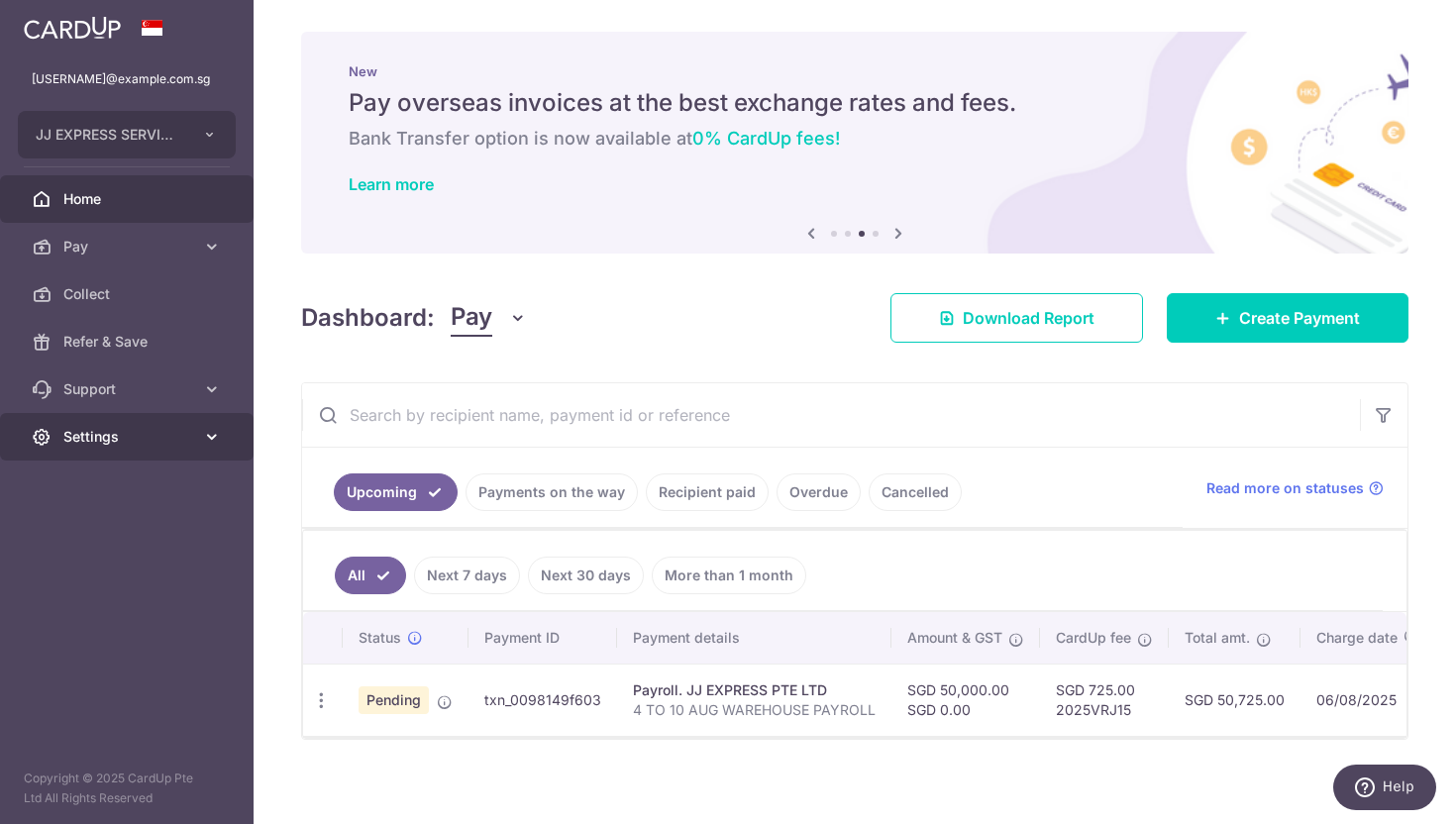 click on "Settings" at bounding box center (129, 437) 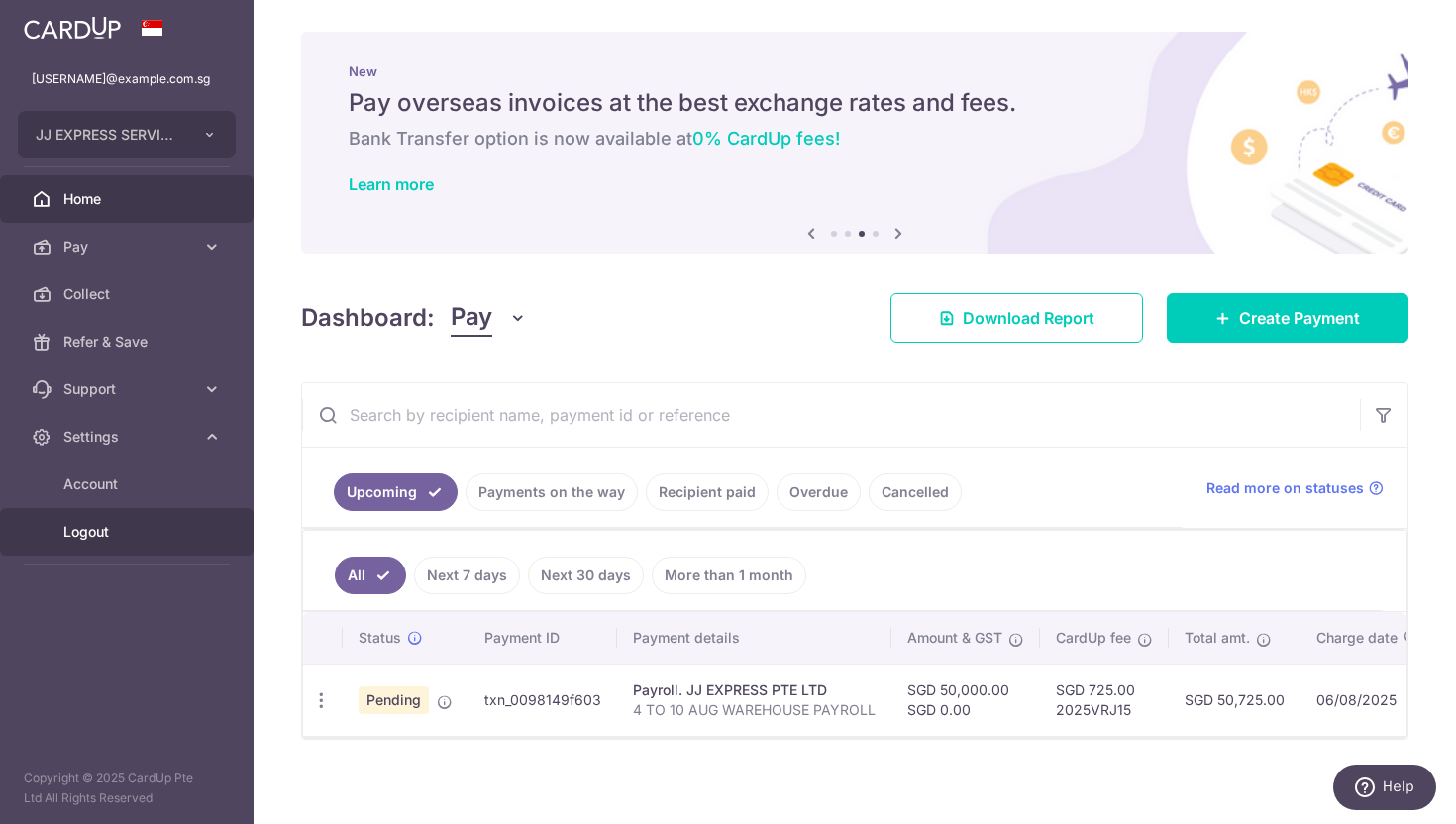 click on "Logout" at bounding box center (127, 532) 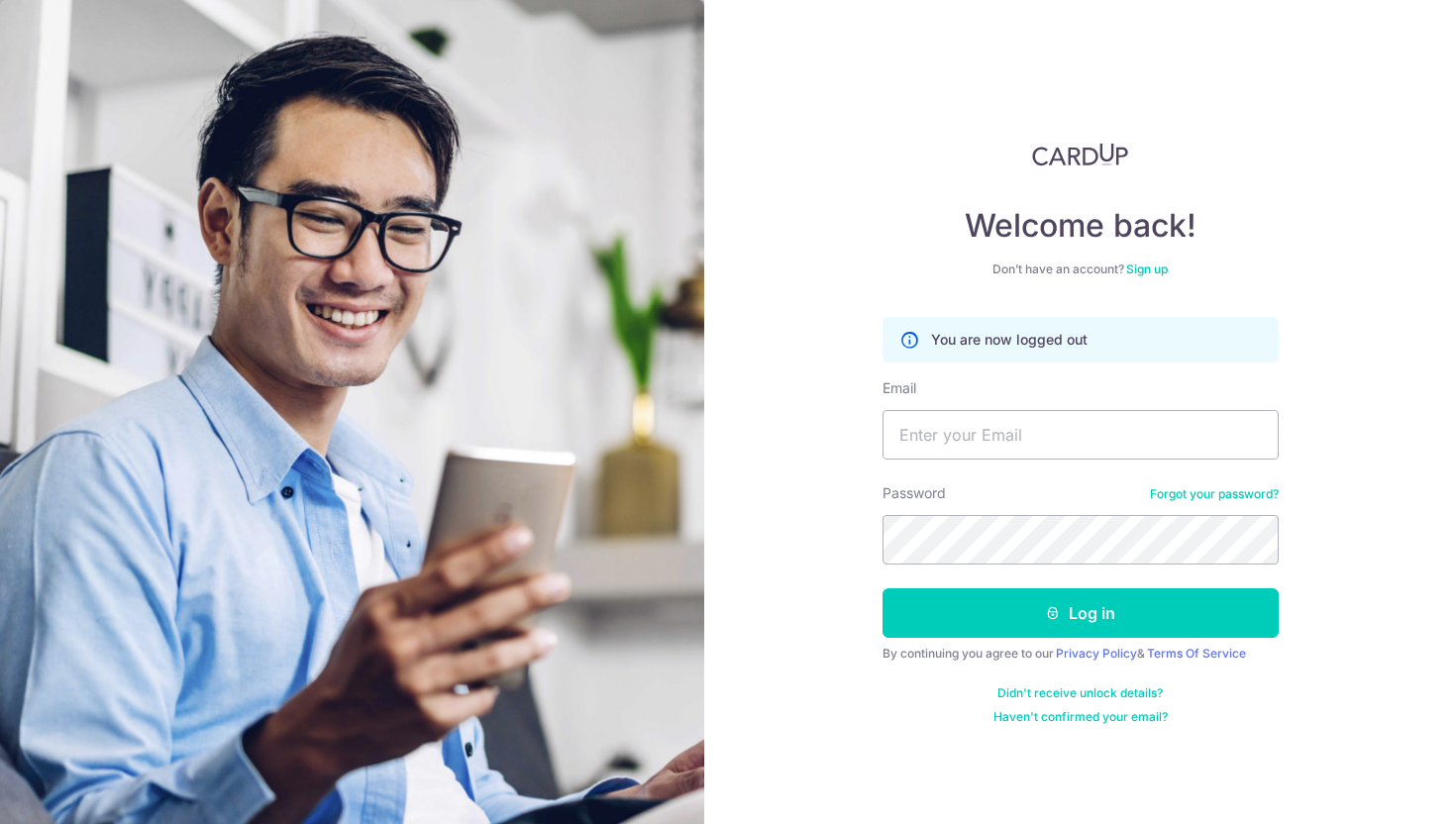 scroll, scrollTop: 0, scrollLeft: 0, axis: both 